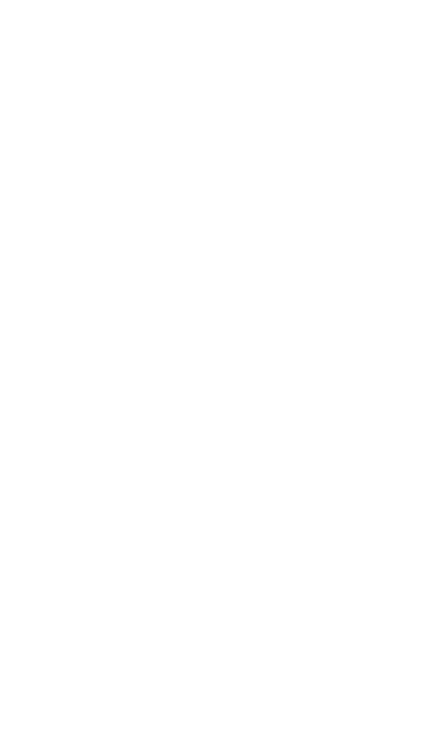 scroll, scrollTop: 58, scrollLeft: 0, axis: vertical 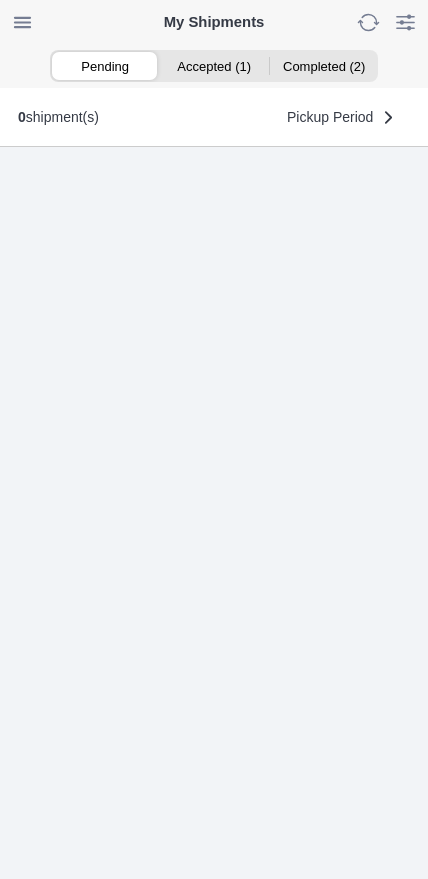 click on "Accepted (1)" at bounding box center [213, 66] 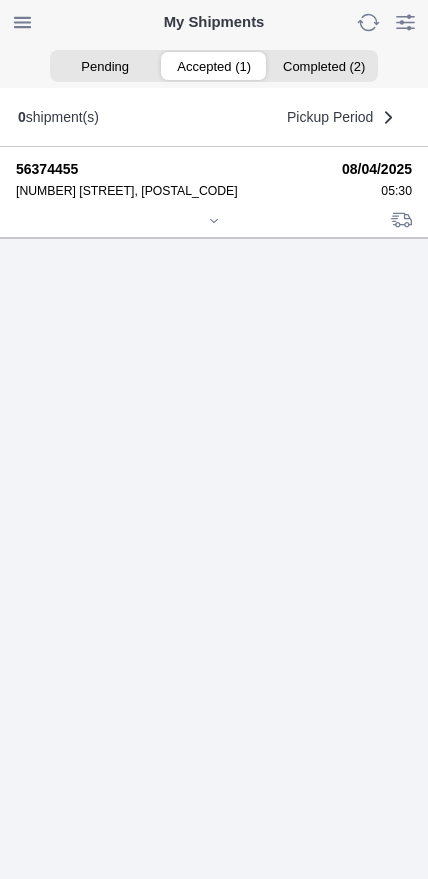 click on "56374455   [NUMBER] [STREET], [POSTAL_CODE]  [DATE]  [TIME]" 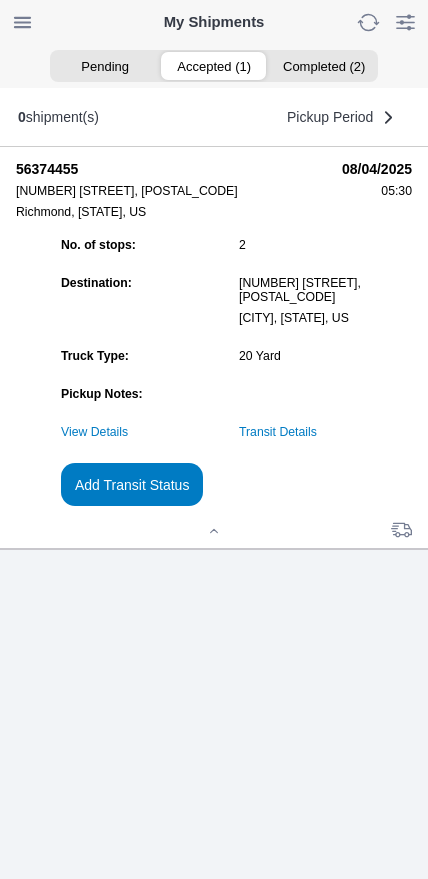 click on "Transit Details" 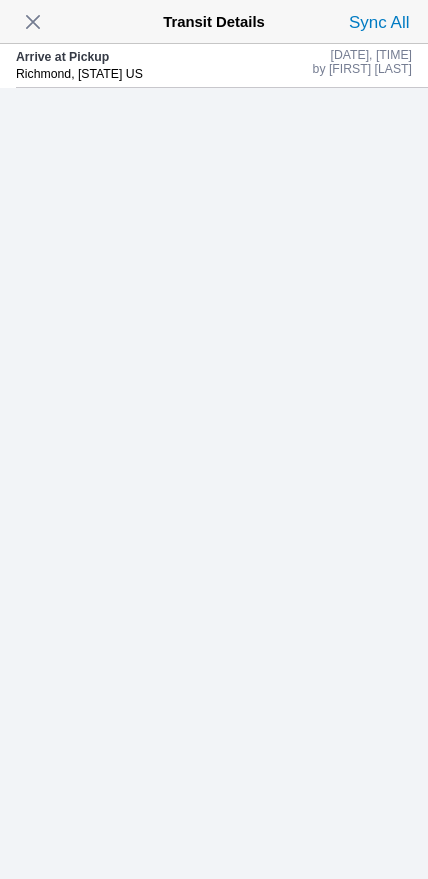 click at bounding box center (33, 22) 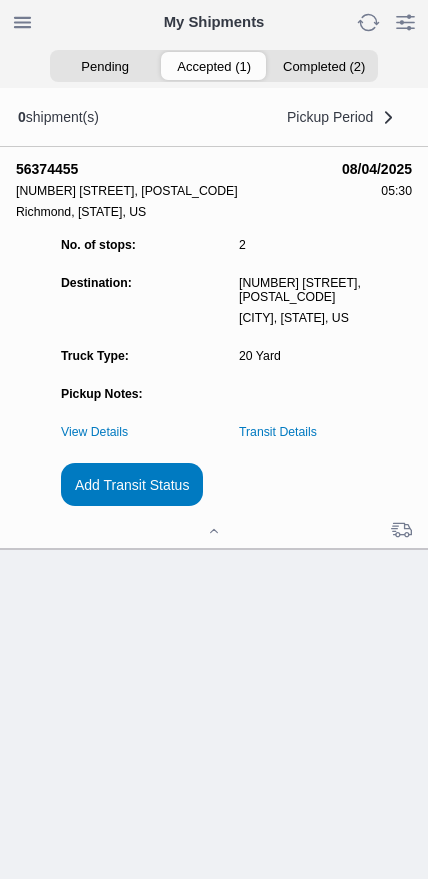 click on "Add Transit Status" 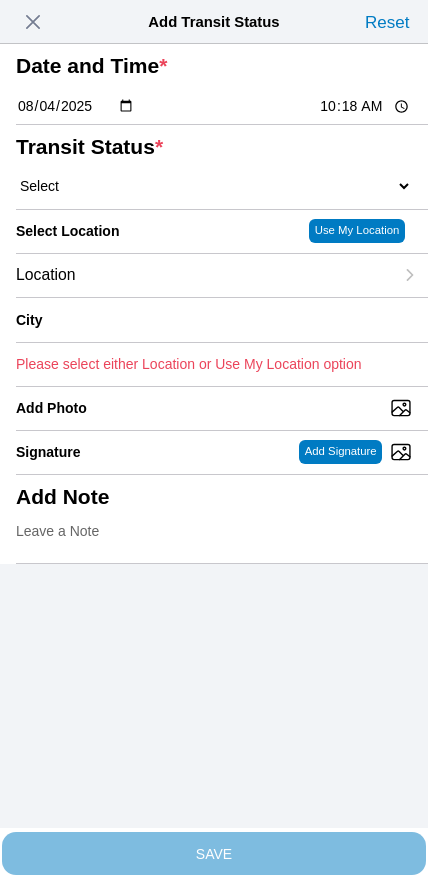 click on "10:18" 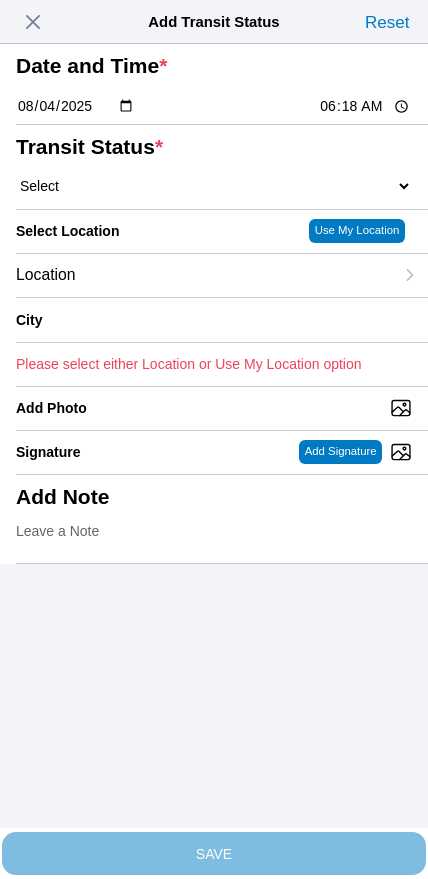 type on "06:25" 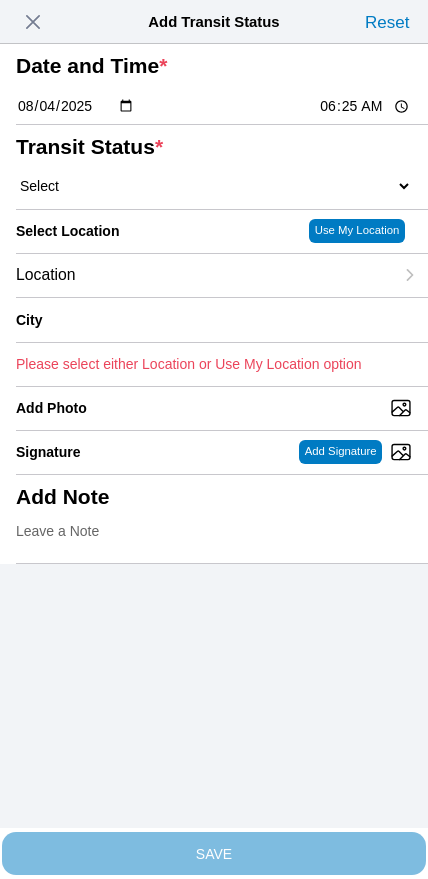 click on "Select  Arrive at Drop Off   Arrive at Pickup   Break Start   Break Stop   Depart Drop Off   Depart Pickup   Shift Complete" 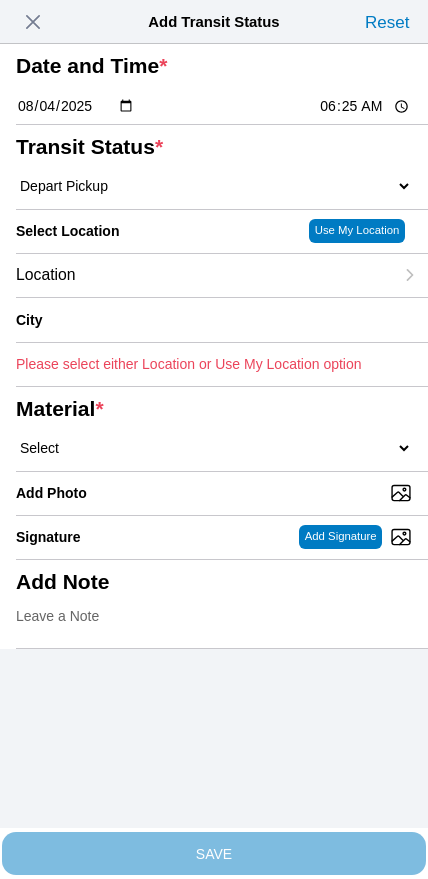 click on "Location" 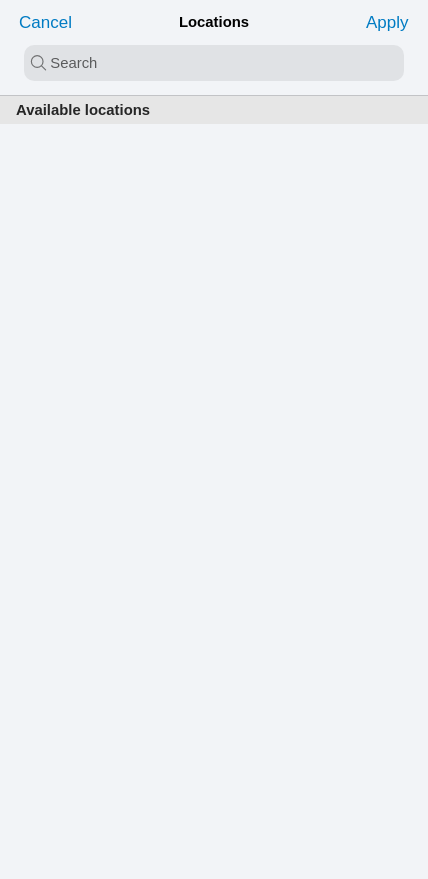 click at bounding box center (214, 63) 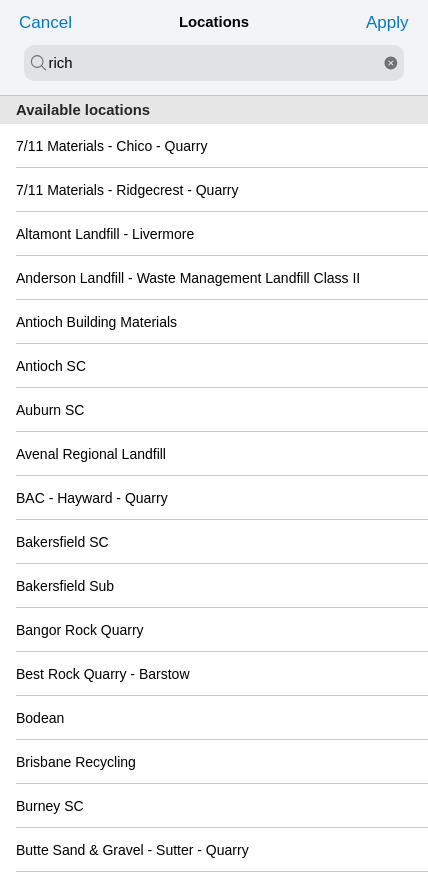type on "rich" 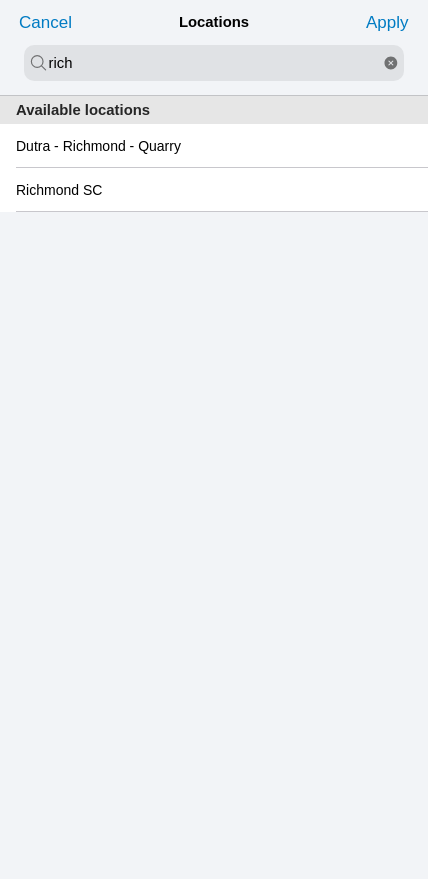 click on "Richmond SC" 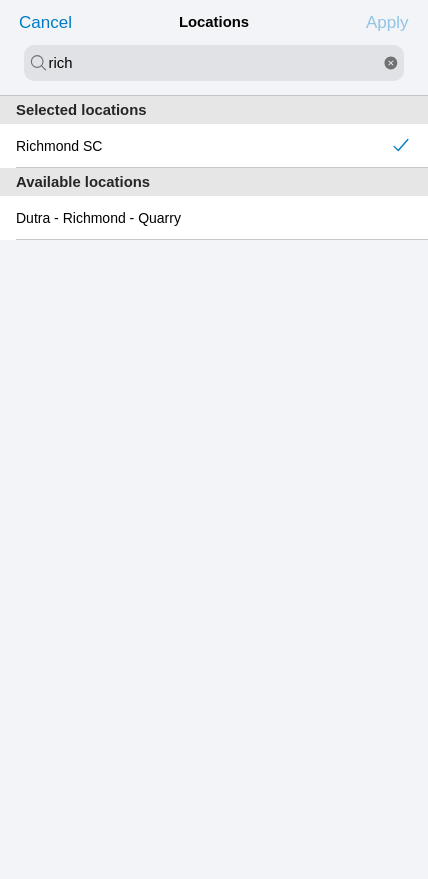 click on "Apply" 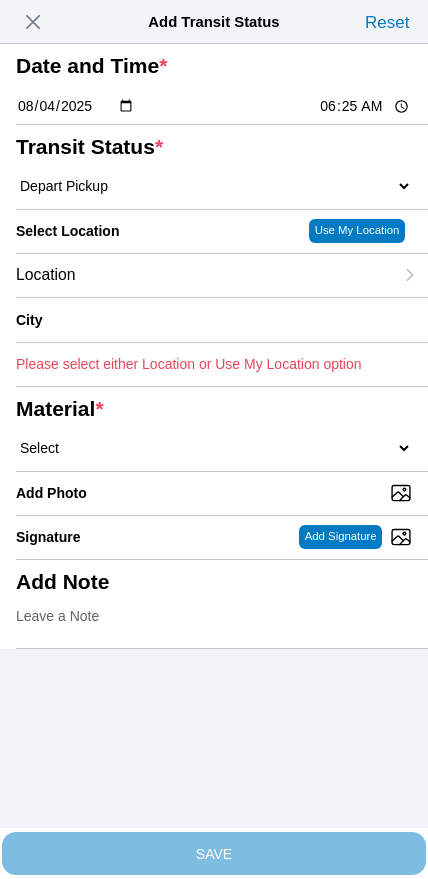 type on "Richmond" 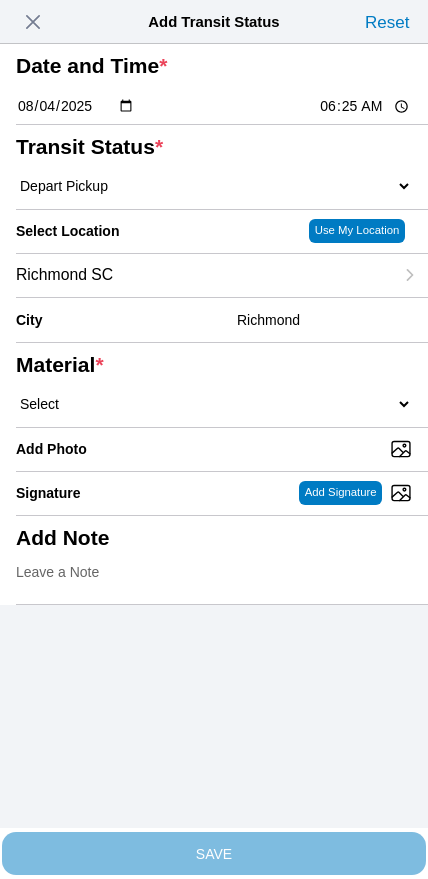 click on "Select  1" x 3" Rock   1" x 4" Rock   2" x 4" Rock   Asphalt Cold Patch   Backfill Spec Lapis Sand (EMS 4123)   Backfill Spec Sand (EMS 4123)   Base Rock (Class 2)   Broken Concrete/Asphalt   C-Ballast   Crushed Base Rock (3/4")   D-Ballast   Drain Rock (1.5")   Drain Rock (3/4")   Dry Spoils   Oversized Concrete/Asphalt   Palletized EZ Street   Premium Asphalt Cold Patch   Recycled Base Rock (Class 2)   Rip Rap   Top Soil" 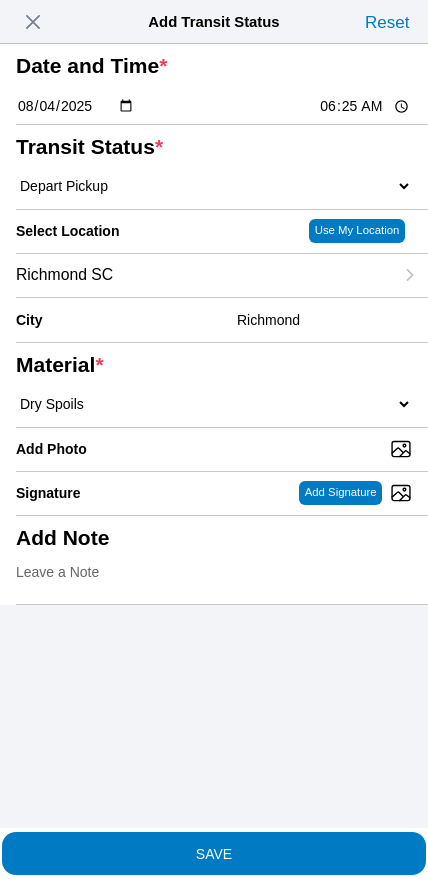 click on "SAVE" 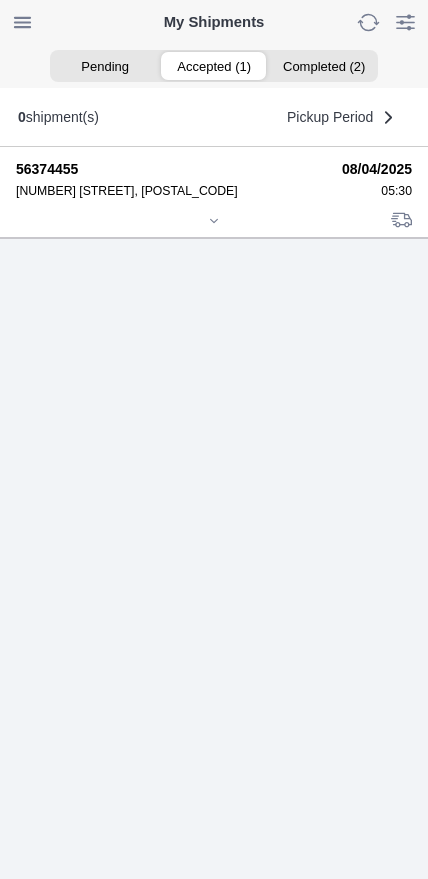 click 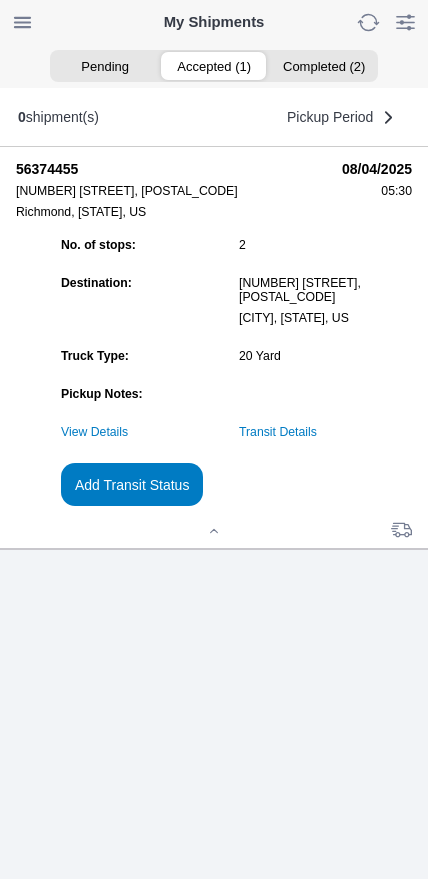 click on "Add Transit Status" 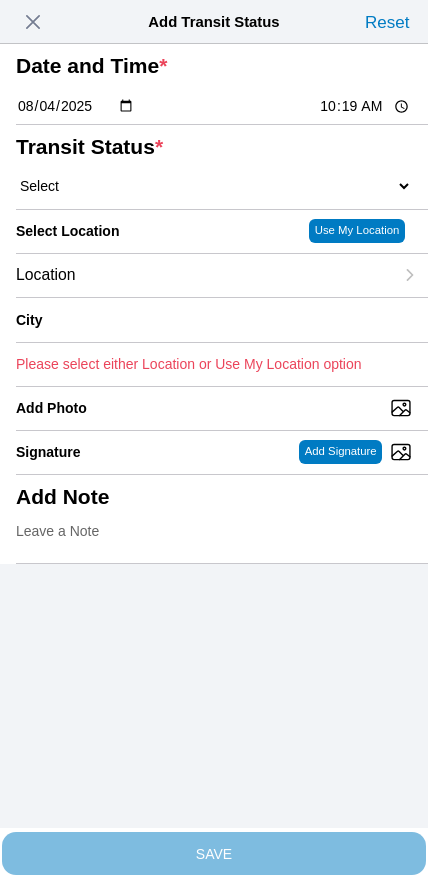 click on "10:19" 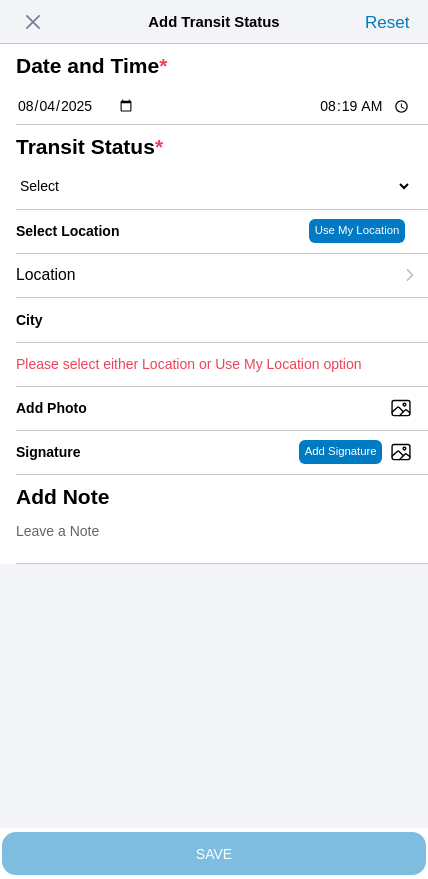type on "08:10" 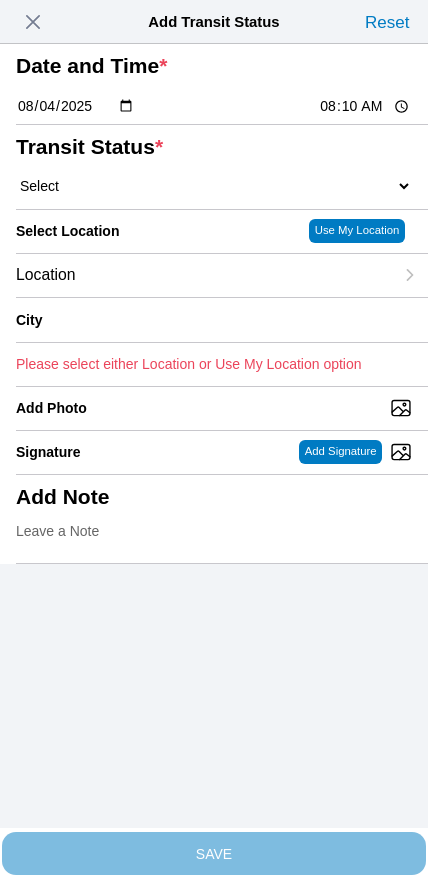 click on "Select  Arrive at Drop Off   Arrive at Pickup   Break Start   Break Stop   Depart Drop Off   Depart Pickup   Shift Complete" 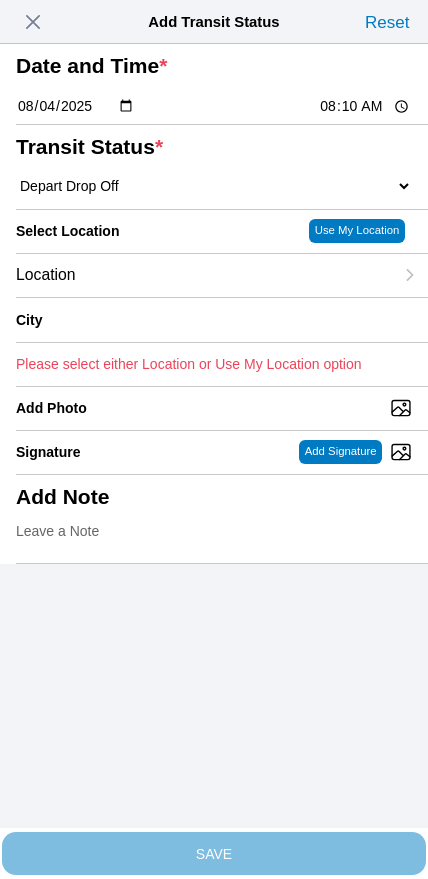select on "DPTDLVLOC" 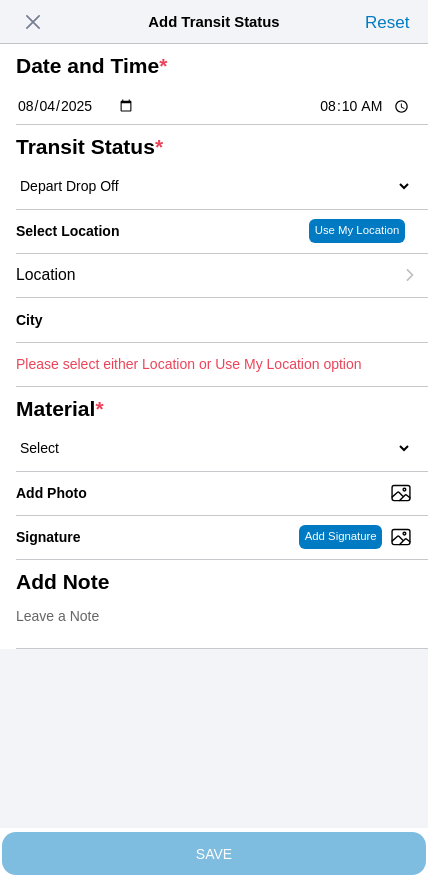 click on "Location" 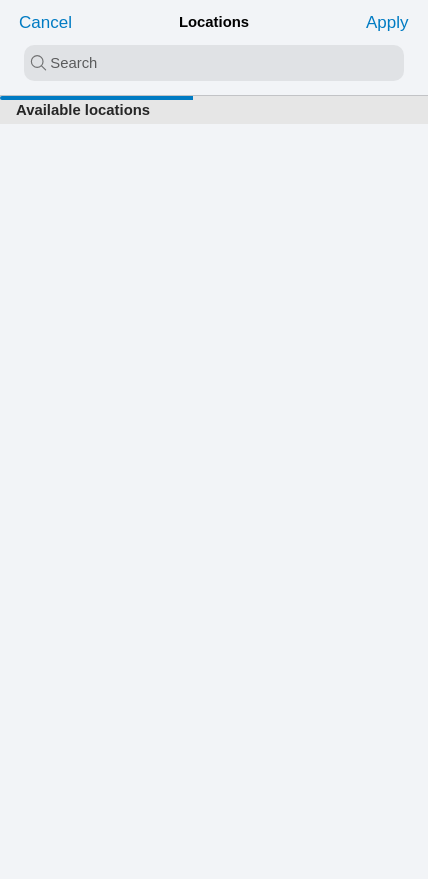 click at bounding box center [214, 63] 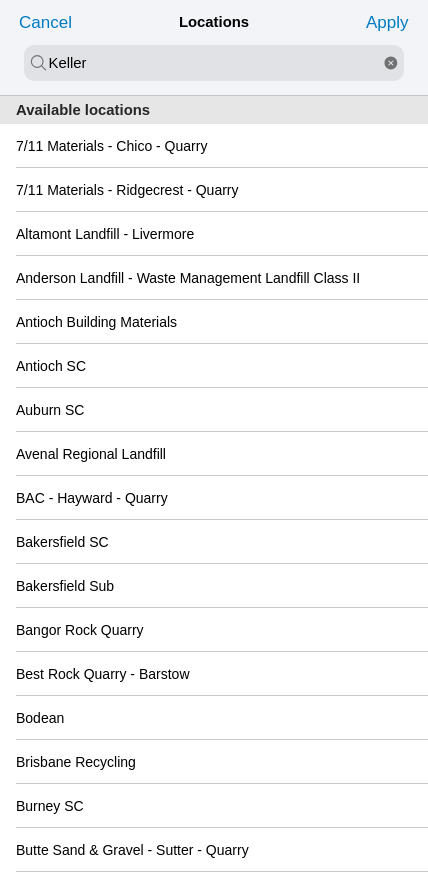 type on "Keller" 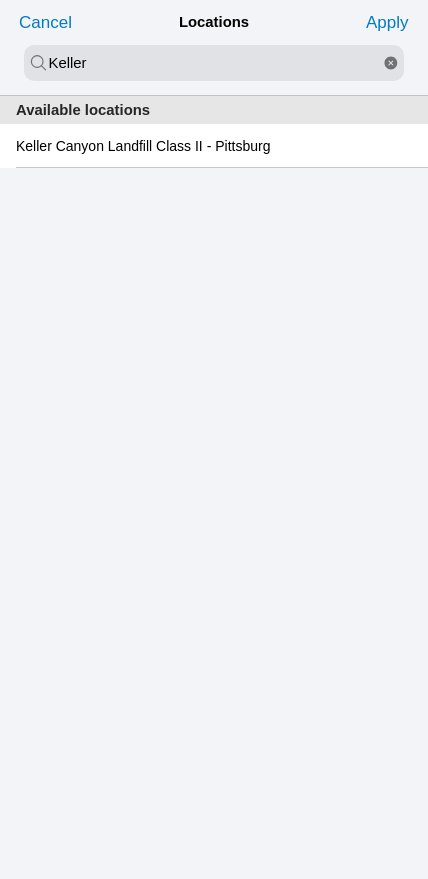 click on "Keller Canyon Landfill Class II - Pittsburg" 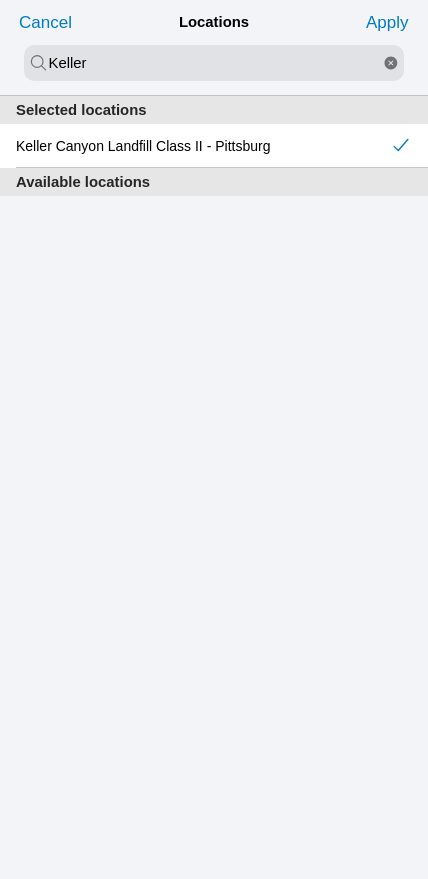 click on "Apply" 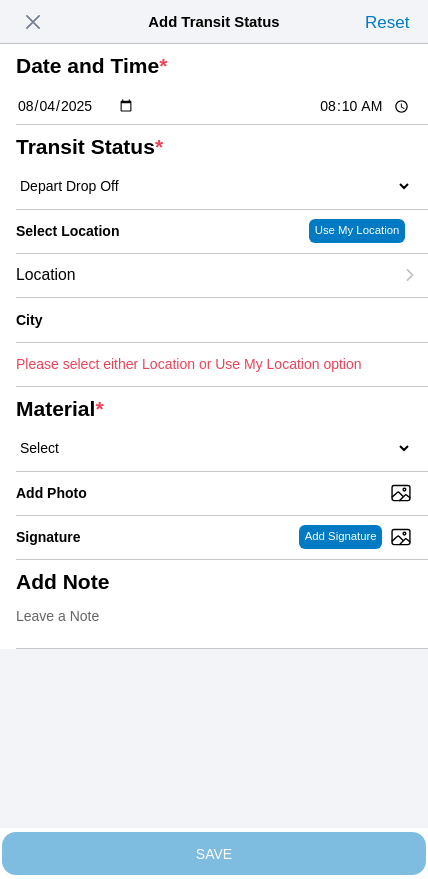 type on "Pittsburg" 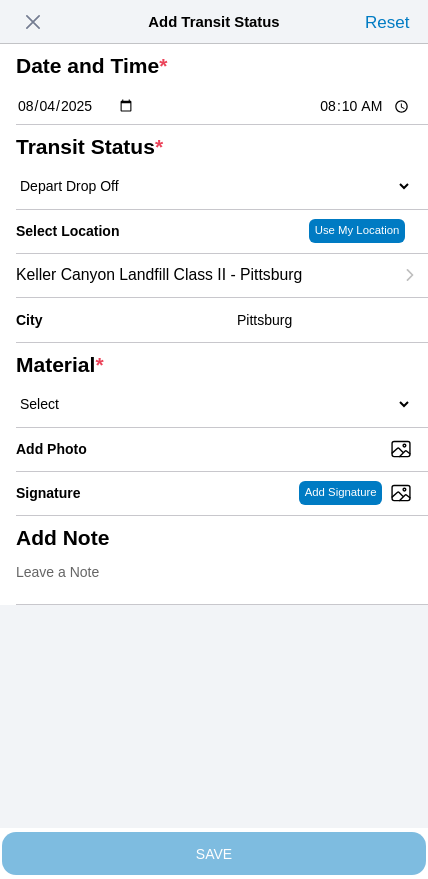 click on "Select  1" x 3" Rock   1" x 4" Rock   2" x 4" Rock   Asphalt Cold Patch   Backfill Spec Lapis Sand (EMS 4123)   Backfill Spec Sand (EMS 4123)   Base Rock (Class 2)   Broken Concrete/Asphalt   C-Ballast   Crushed Base Rock (3/4")   D-Ballast   Drain Rock (1.5")   Drain Rock (3/4")   Dry Spoils   Oversized Concrete/Asphalt   Palletized EZ Street   Premium Asphalt Cold Patch   Recycled Base Rock (Class 2)   Rip Rap   Top Soil" 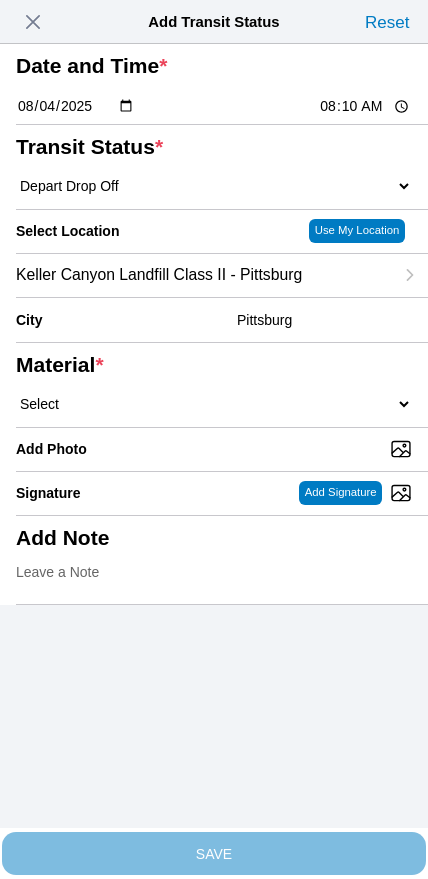 select on "708654" 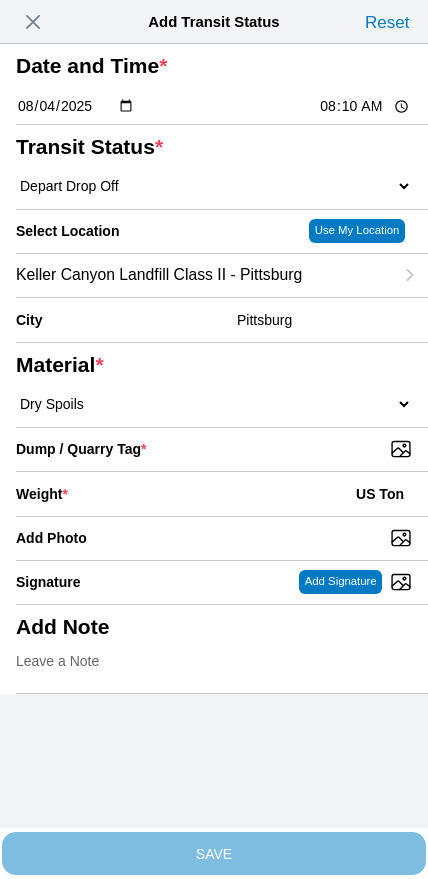 click on "Dump / Quarry Tag  *" at bounding box center (222, 449) 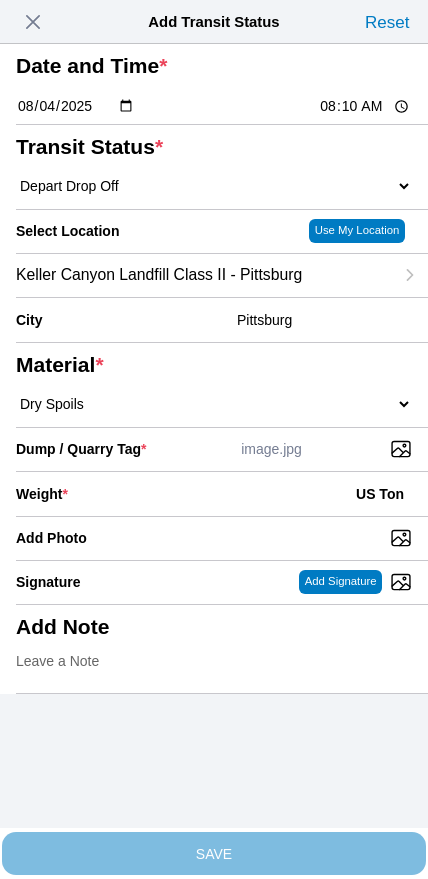 click on "Weight  * US Ton" 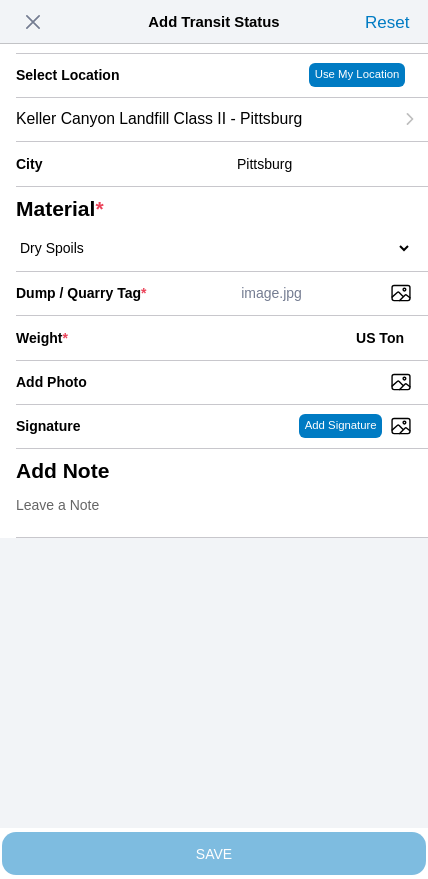 scroll, scrollTop: 180, scrollLeft: 0, axis: vertical 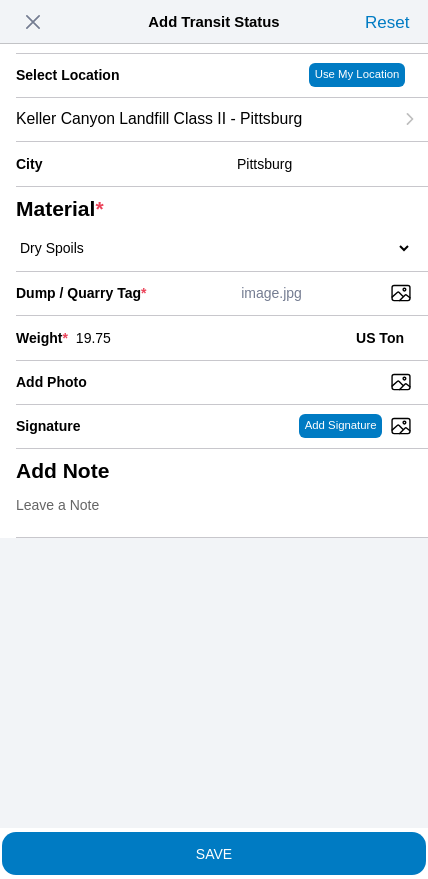 type on "19.75" 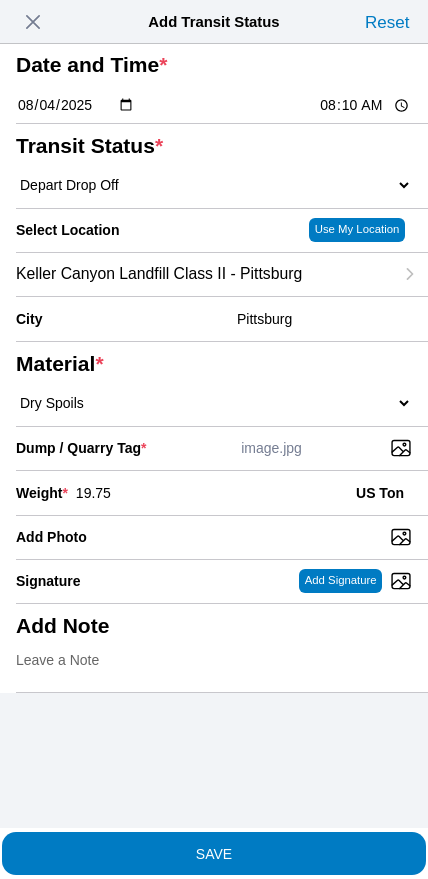 scroll, scrollTop: 51, scrollLeft: 0, axis: vertical 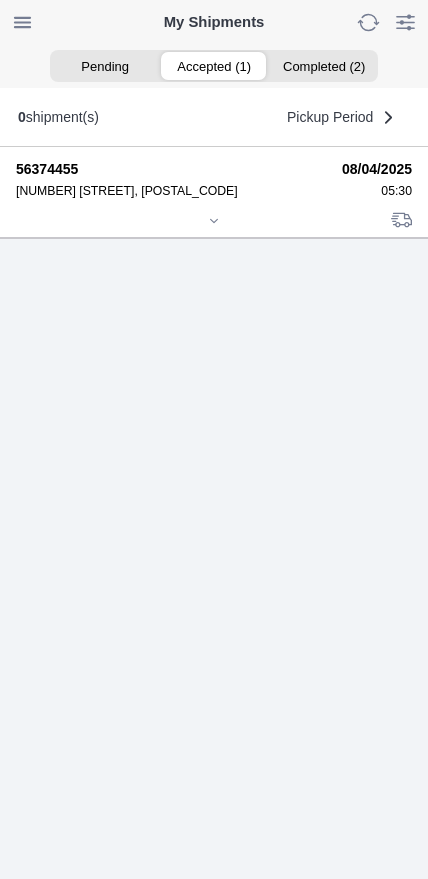 click 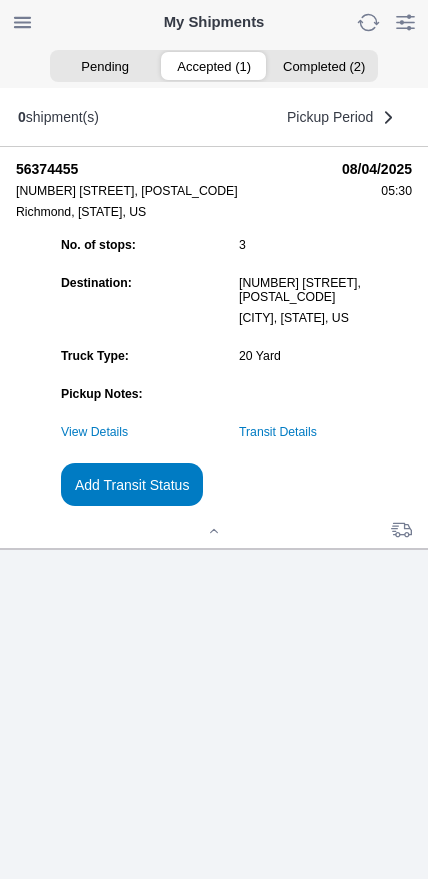 click on "Add Transit Status" 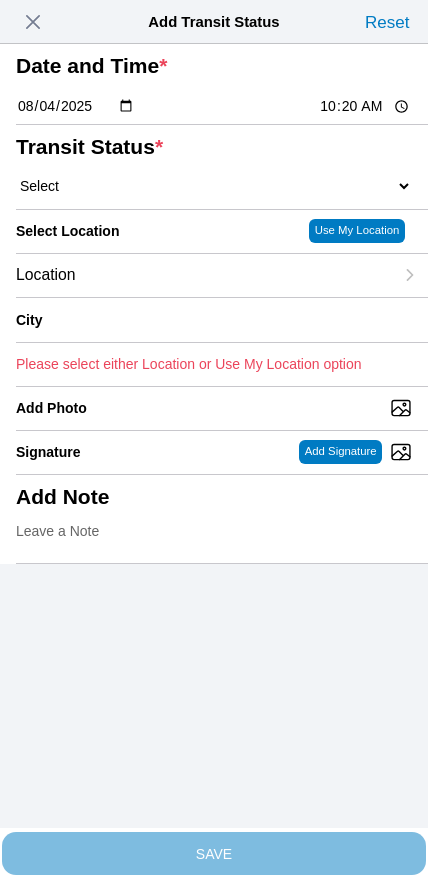 click on "10:20" 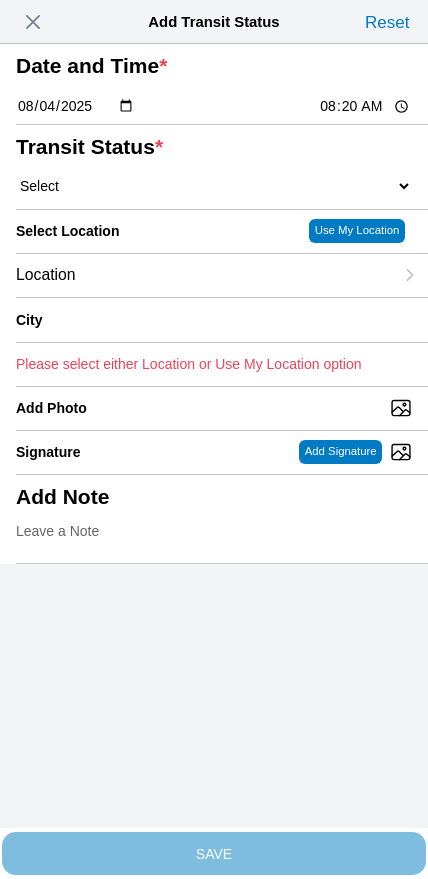 click on "Select  Arrive at Drop Off   Arrive at Pickup   Break Start   Break Stop   Depart Drop Off   Depart Pickup   Shift Complete" 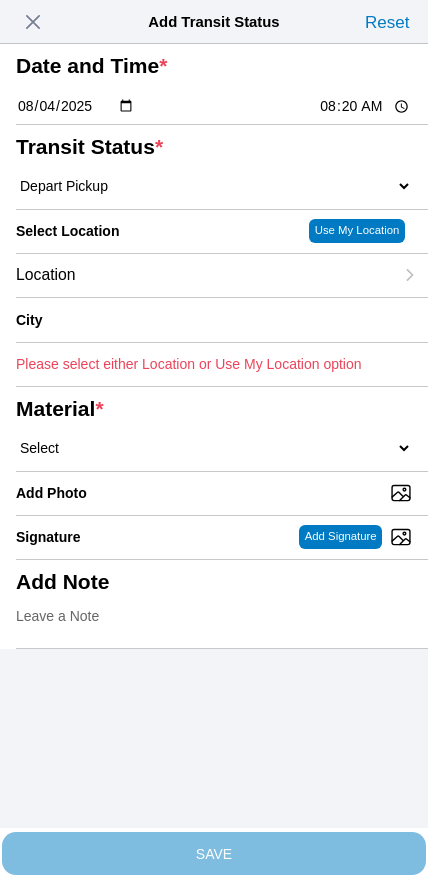 click on "Location" 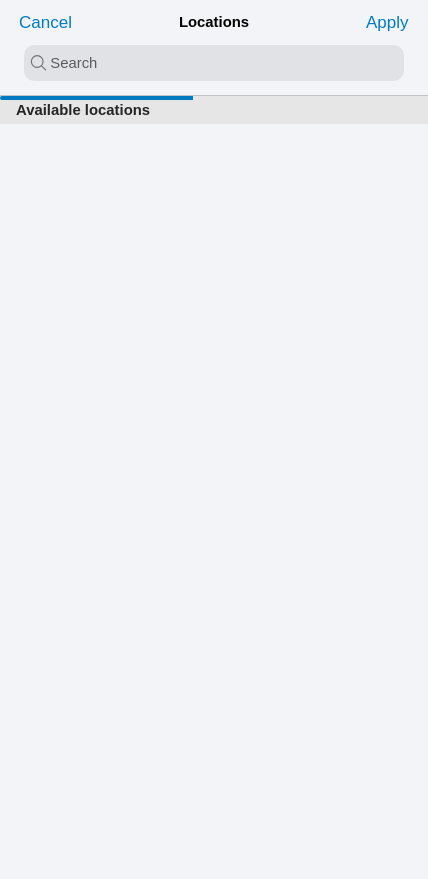 click at bounding box center [214, 63] 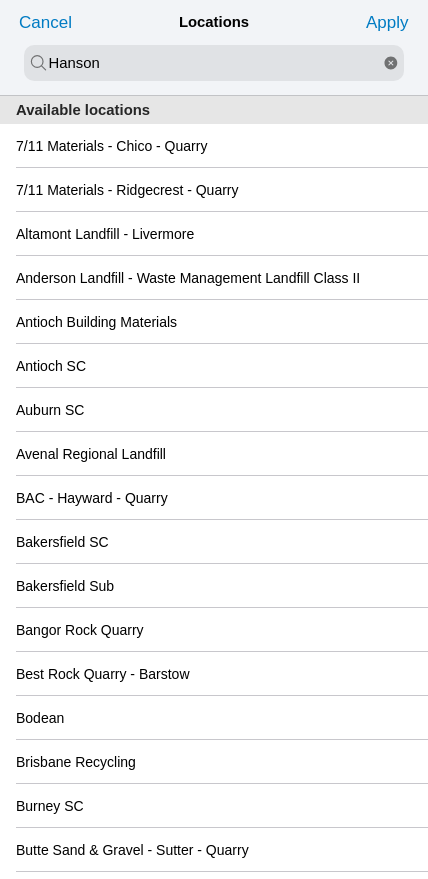type on "Hanson" 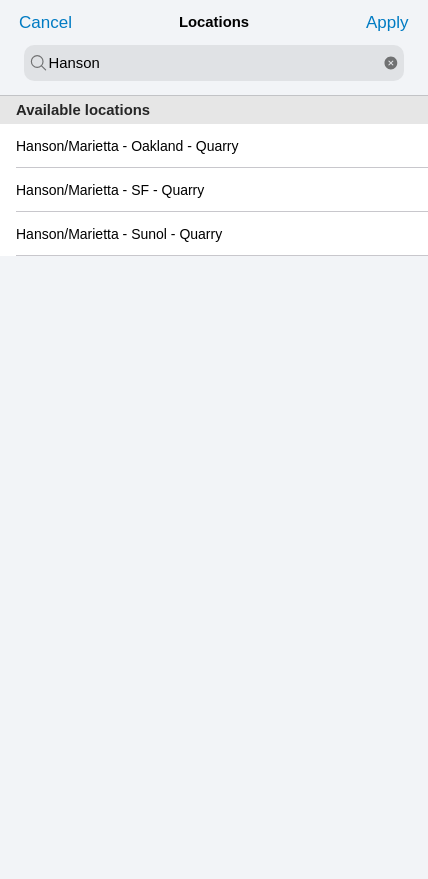 click on "Hanson/Marietta - Oakland - Quarry" 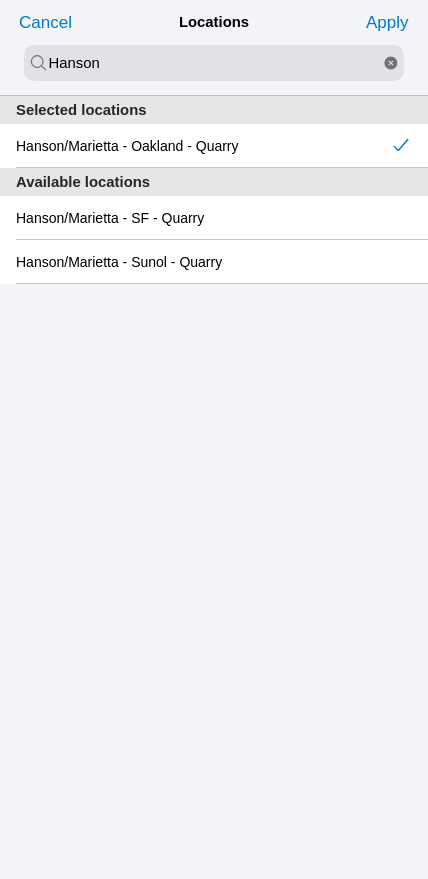 click on "Apply" 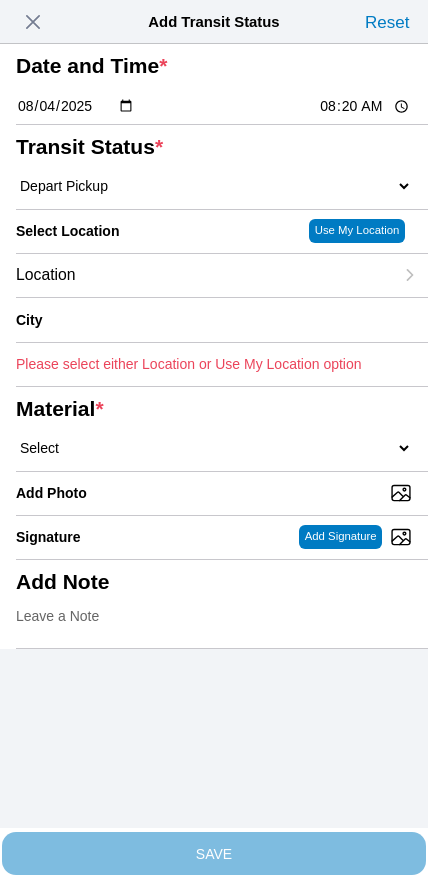 type on "Oakland" 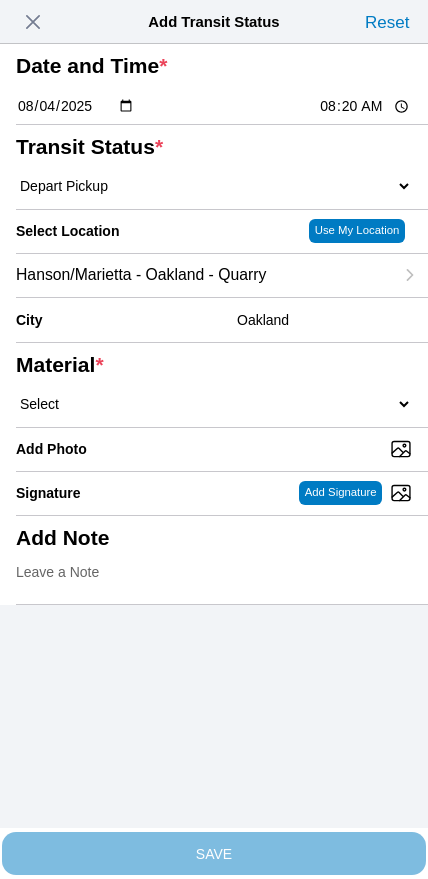 click on "Select  1" x 3" Rock   1" x 4" Rock   2" x 4" Rock   Asphalt Cold Patch   Backfill Spec Lapis Sand (EMS 4123)   Backfill Spec Sand (EMS 4123)   Base Rock (Class 2)   Broken Concrete/Asphalt   C-Ballast   Crushed Base Rock (3/4")   D-Ballast   Drain Rock (1.5")   Drain Rock (3/4")   Dry Spoils   Oversized Concrete/Asphalt   Palletized EZ Street   Premium Asphalt Cold Patch   Recycled Base Rock (Class 2)   Rip Rap   Top Soil" 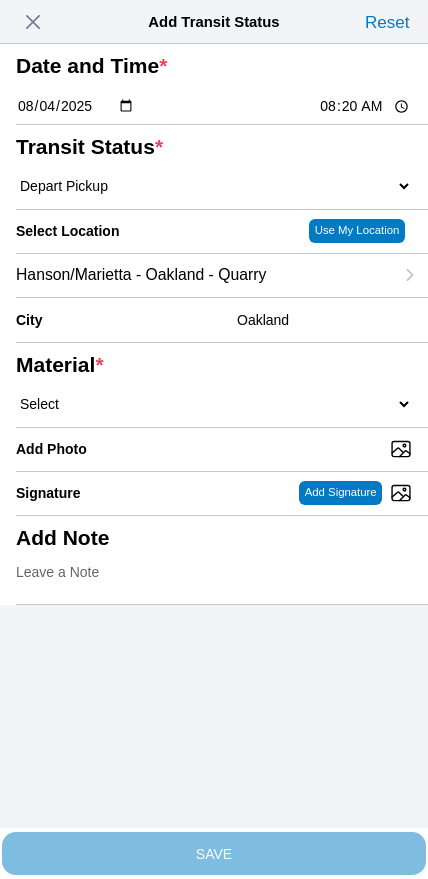select on "708651" 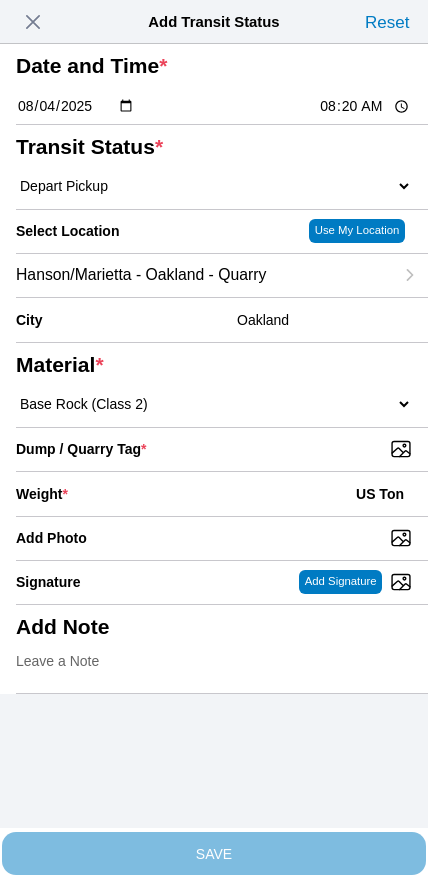 click on "Dump / Quarry Tag  *" at bounding box center (222, 449) 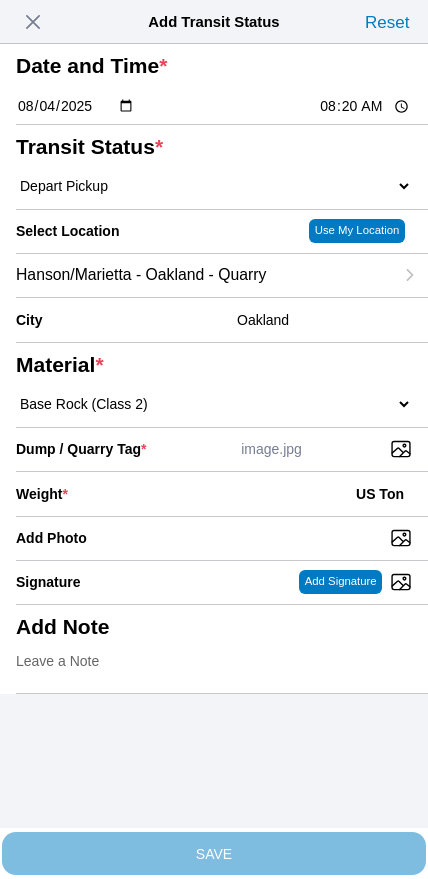 click on "Weight  * US Ton" 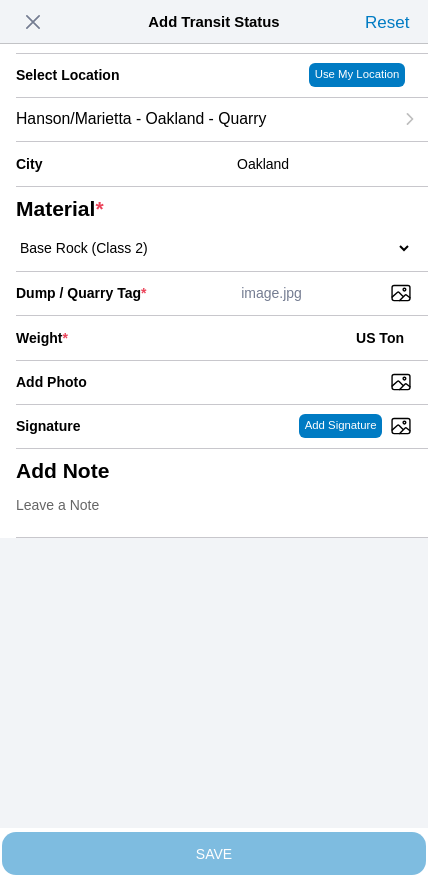scroll, scrollTop: 180, scrollLeft: 0, axis: vertical 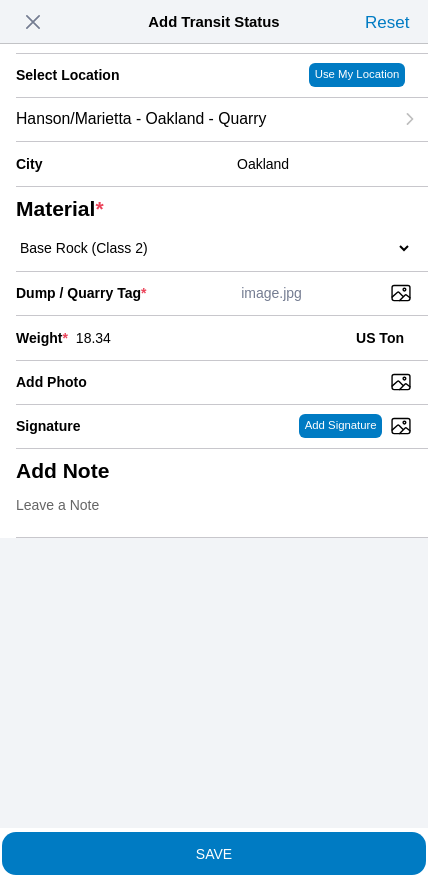 type on "18.34" 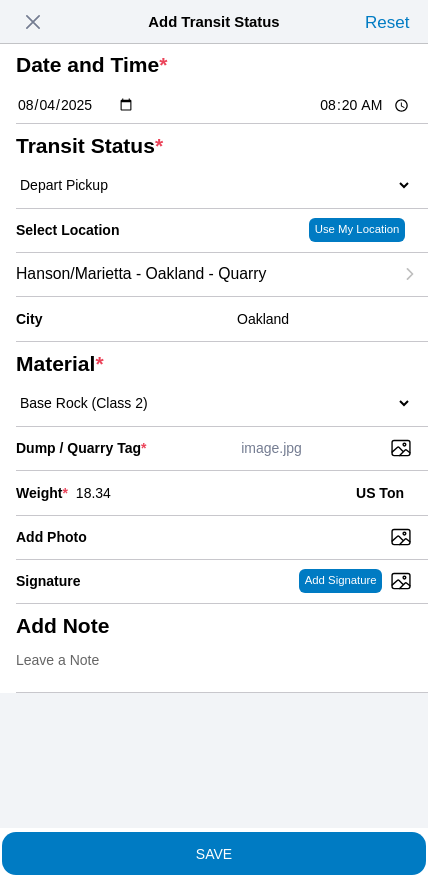 scroll, scrollTop: 88, scrollLeft: 0, axis: vertical 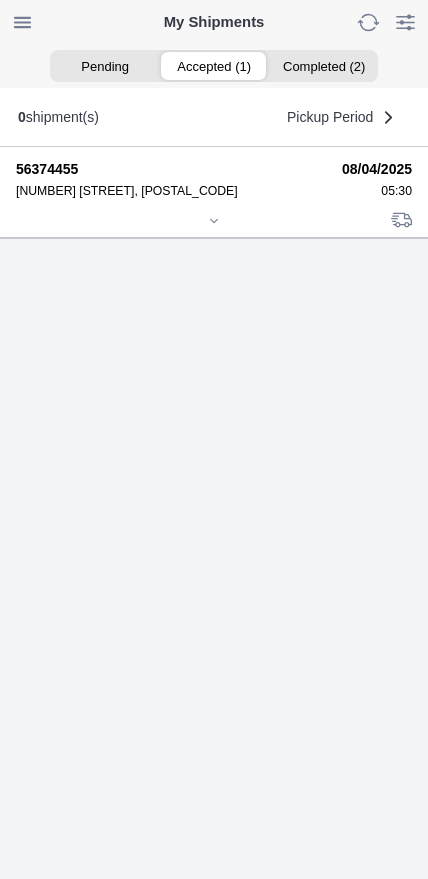 click 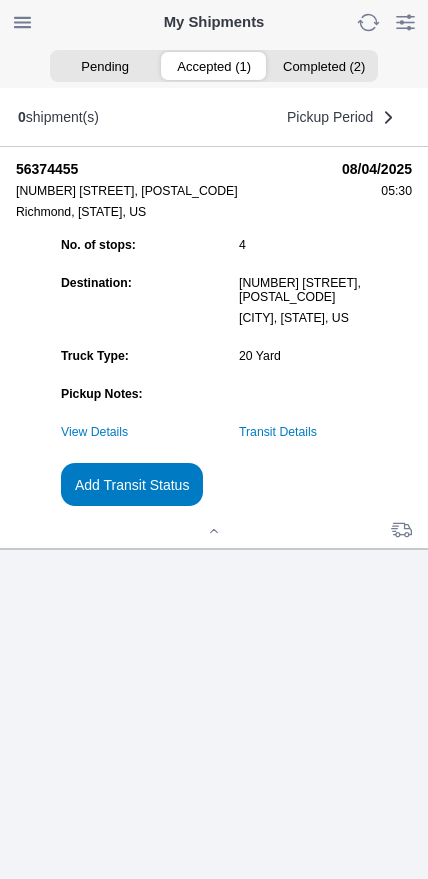click on "Transit Details" 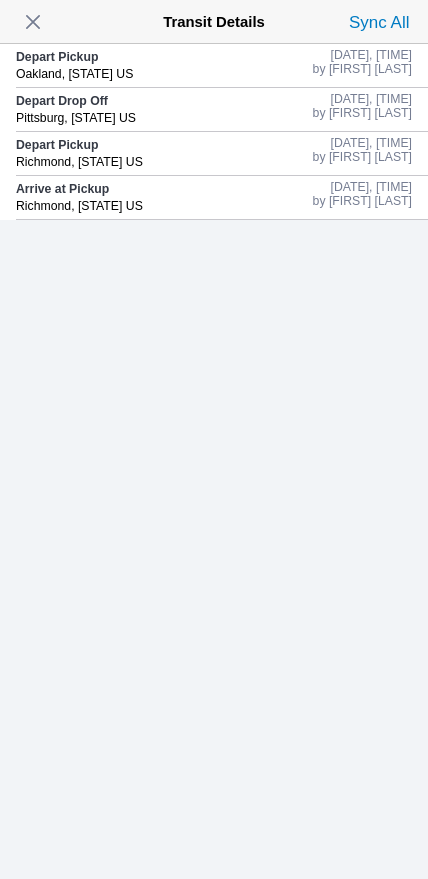 click at bounding box center [33, 22] 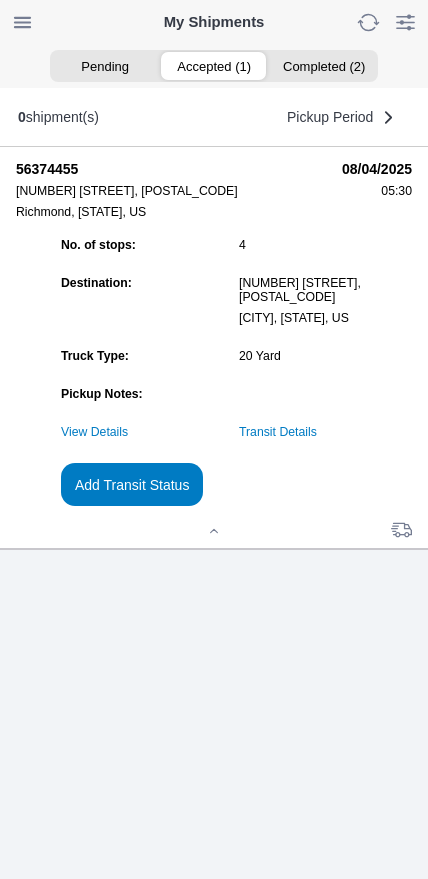 click on "Add Transit Status" 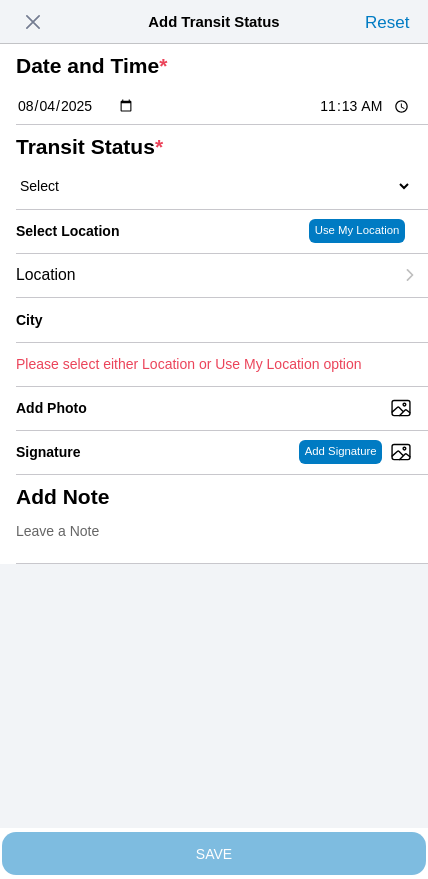 click on "11:13" 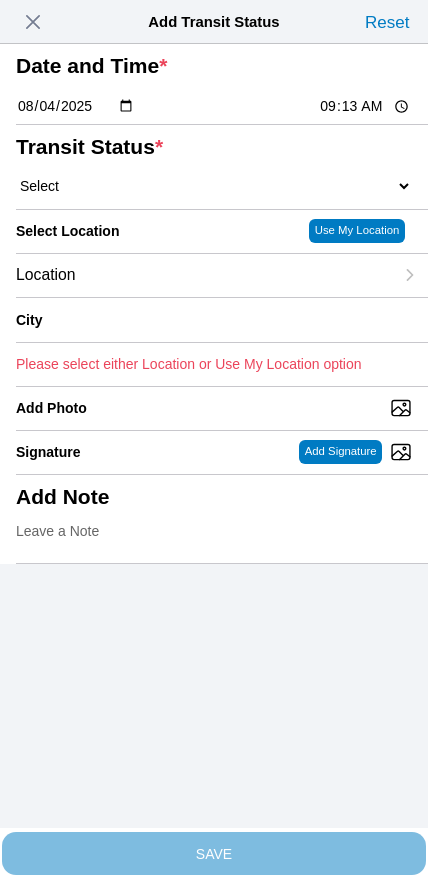 type on "09:20" 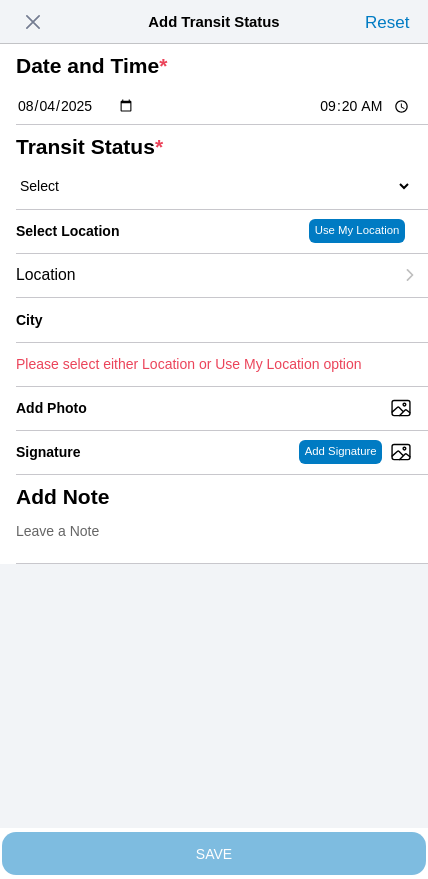 click on "Select  Arrive at Drop Off   Arrive at Pickup   Break Start   Break Stop   Depart Drop Off   Depart Pickup   Shift Complete" 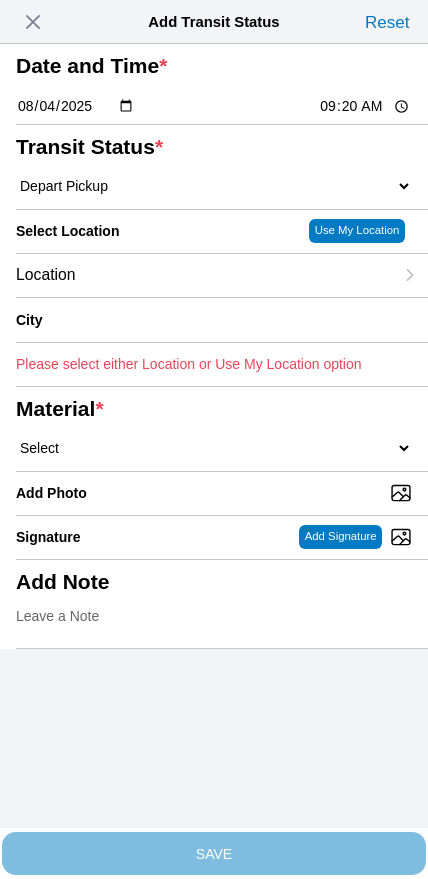 click on "Location" 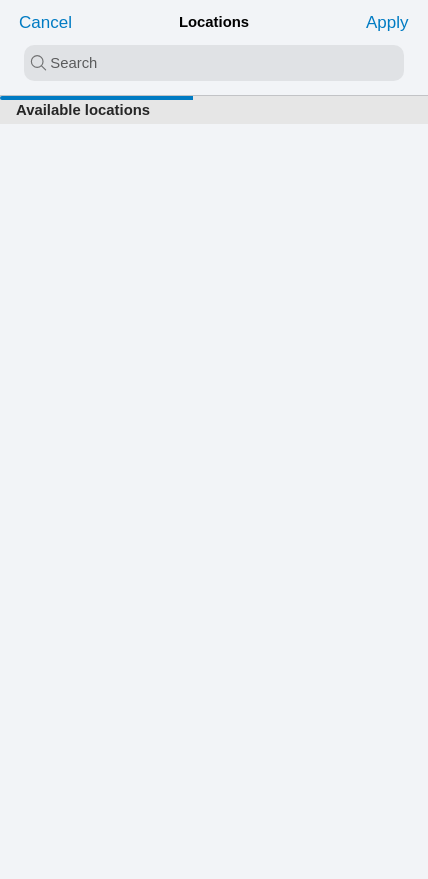 click at bounding box center (214, 63) 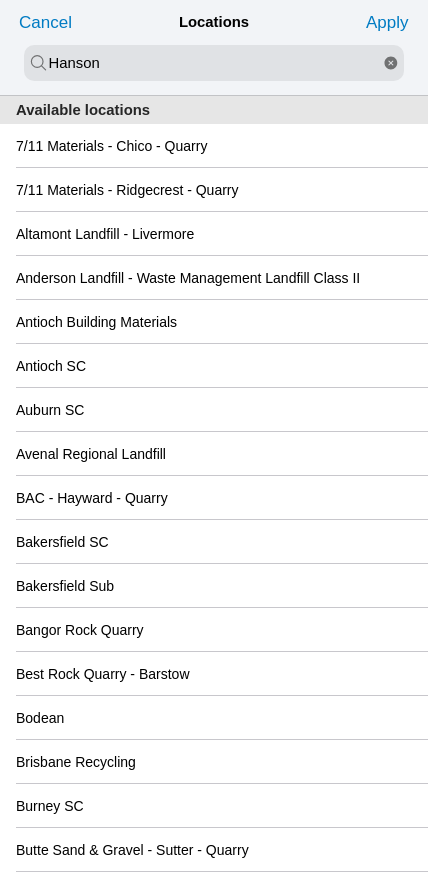 type on "Hanson" 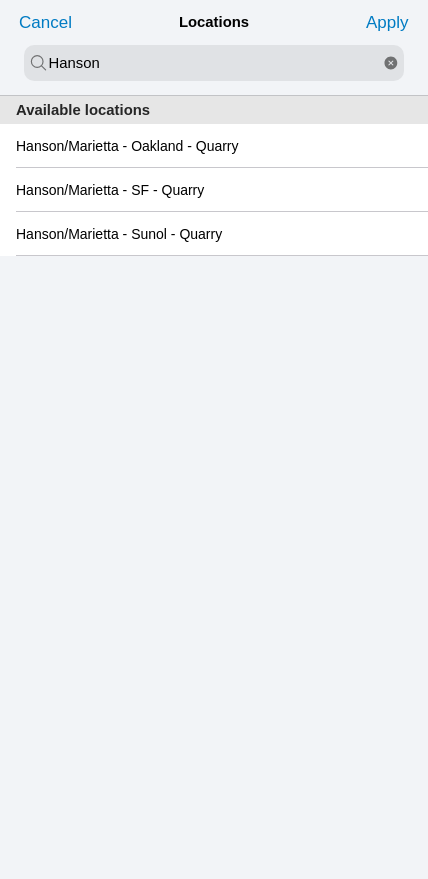 click on "Hanson/Marietta - Oakland - Quarry" 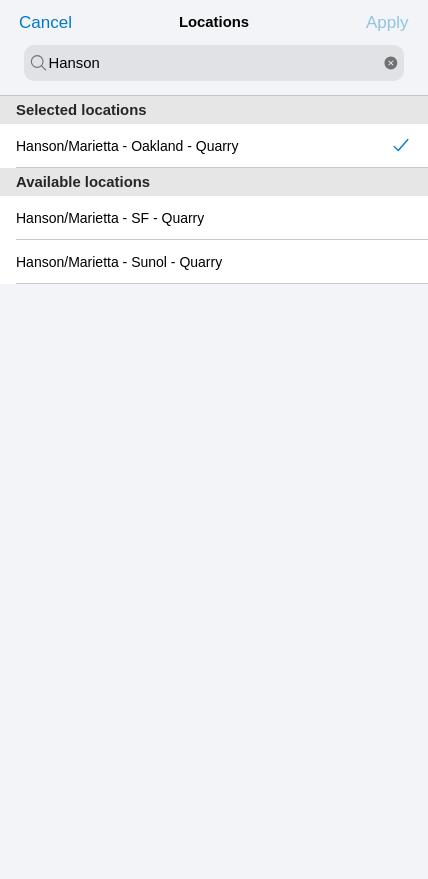 click on "Apply" 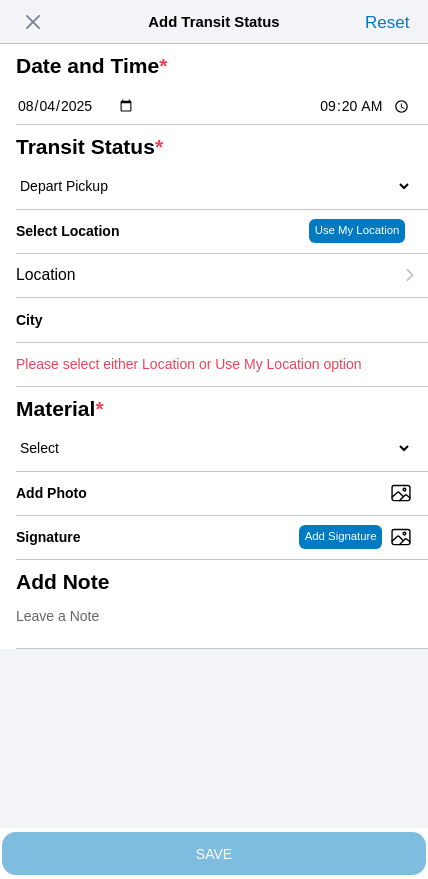 type on "Oakland" 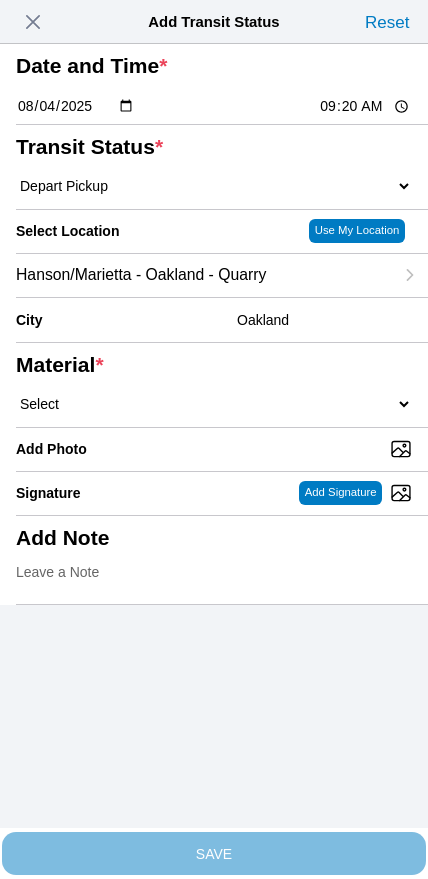 click on "Select  1" x 3" Rock   1" x 4" Rock   2" x 4" Rock   Asphalt Cold Patch   Backfill Spec Lapis Sand (EMS 4123)   Backfill Spec Sand (EMS 4123)   Base Rock (Class 2)   Broken Concrete/Asphalt   C-Ballast   Crushed Base Rock (3/4")   D-Ballast   Drain Rock (1.5")   Drain Rock (3/4")   Dry Spoils   Oversized Concrete/Asphalt   Palletized EZ Street   Premium Asphalt Cold Patch   Recycled Base Rock (Class 2)   Rip Rap   Top Soil" 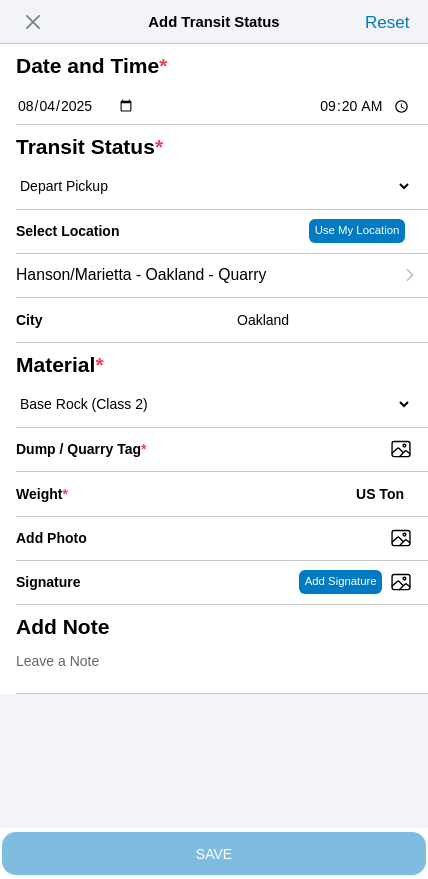 click on "Dump / Quarry Tag  *" at bounding box center (222, 449) 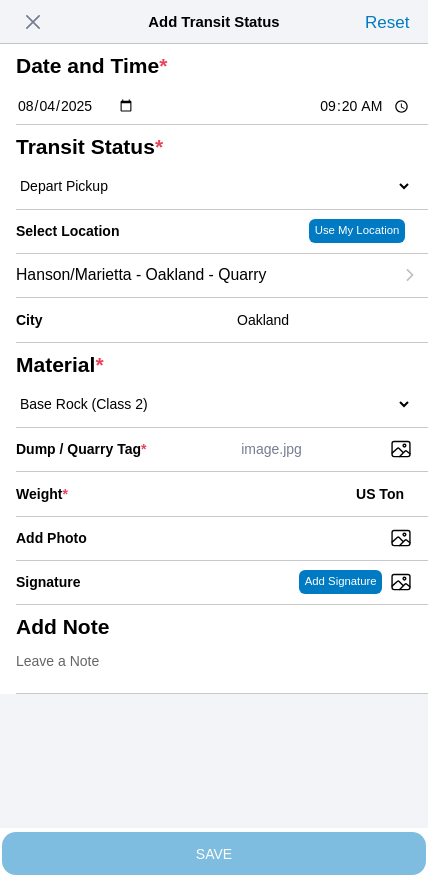 click on "Weight  * US Ton" 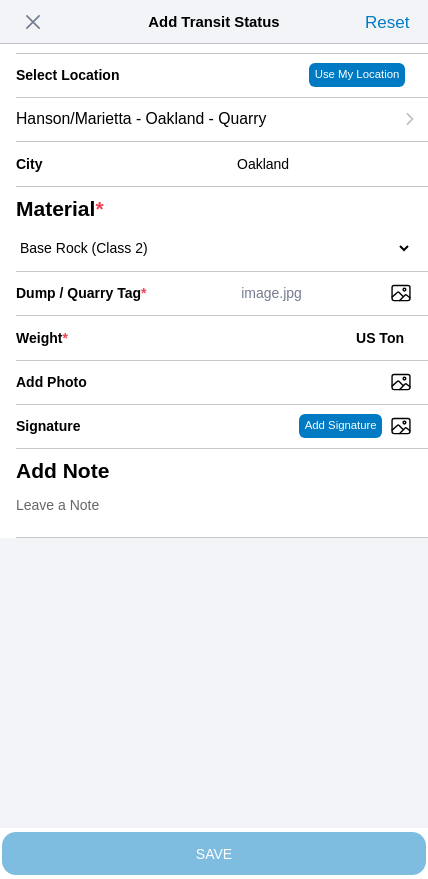 scroll, scrollTop: 180, scrollLeft: 0, axis: vertical 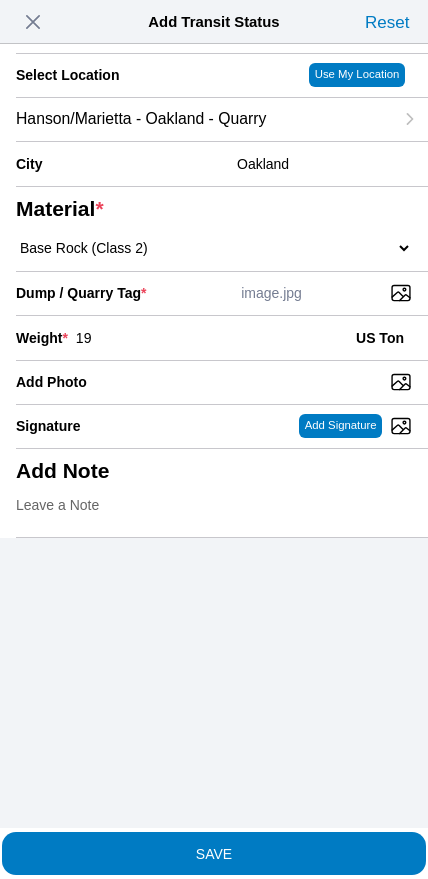 type on "1" 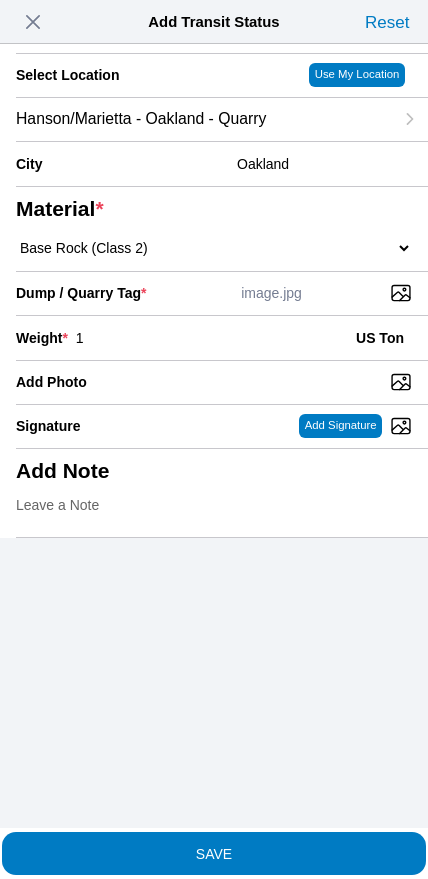 type 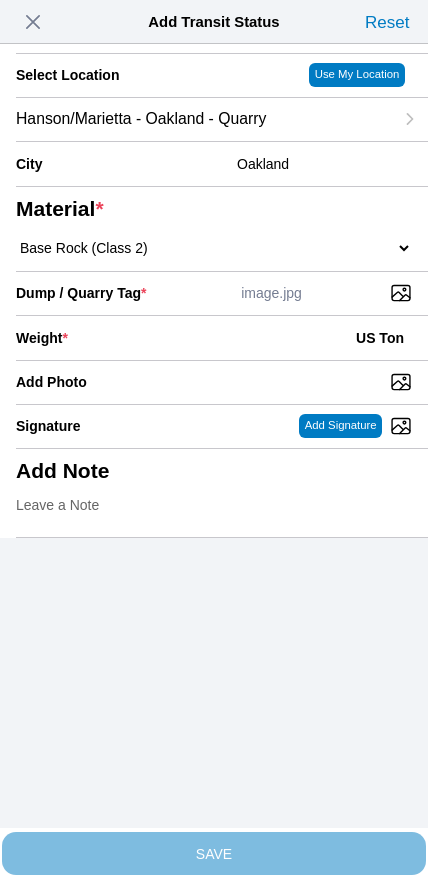 click at bounding box center (33, 22) 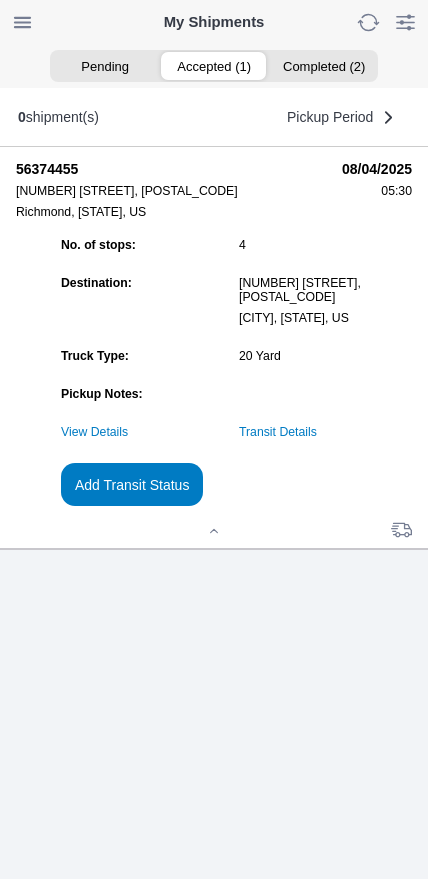 scroll, scrollTop: 151, scrollLeft: 0, axis: vertical 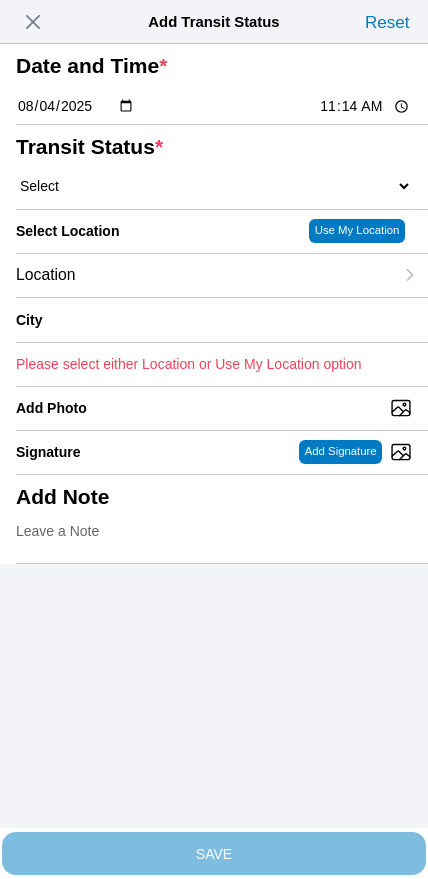 click on "11:14" 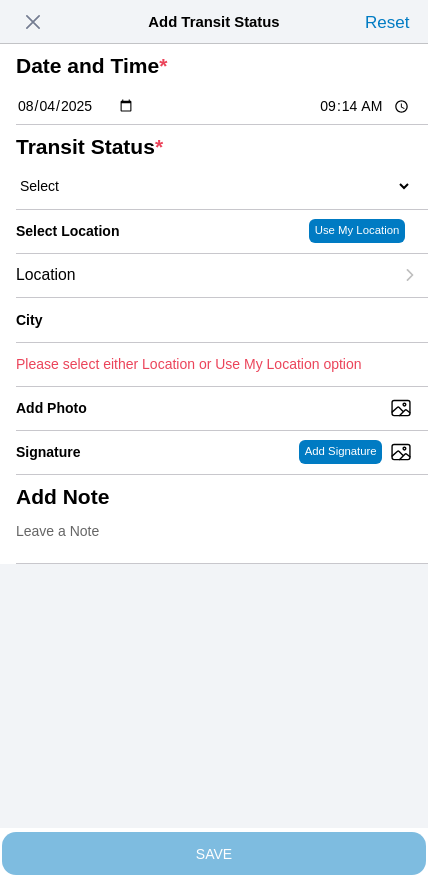 type on "09:20" 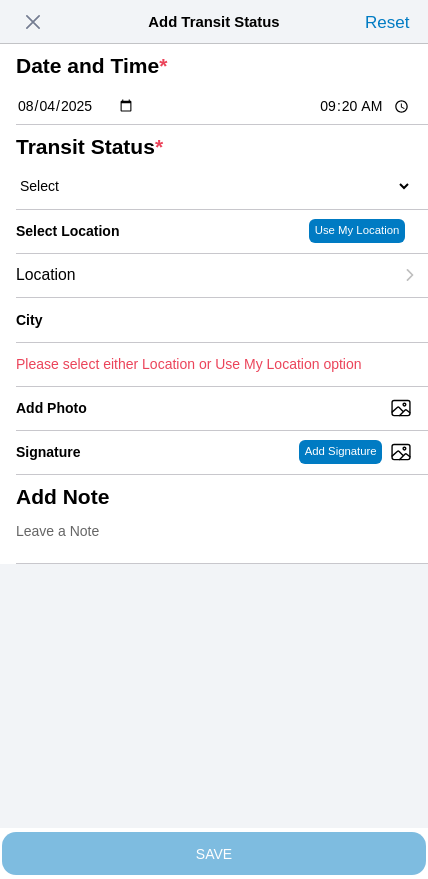 click on "Select  Arrive at Drop Off   Arrive at Pickup   Break Start   Break Stop   Depart Drop Off   Depart Pickup   Shift Complete" 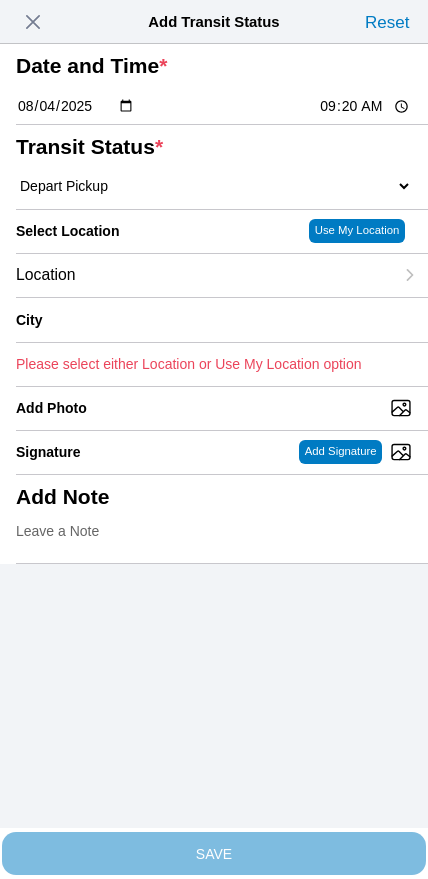 select on "DPTPULOC" 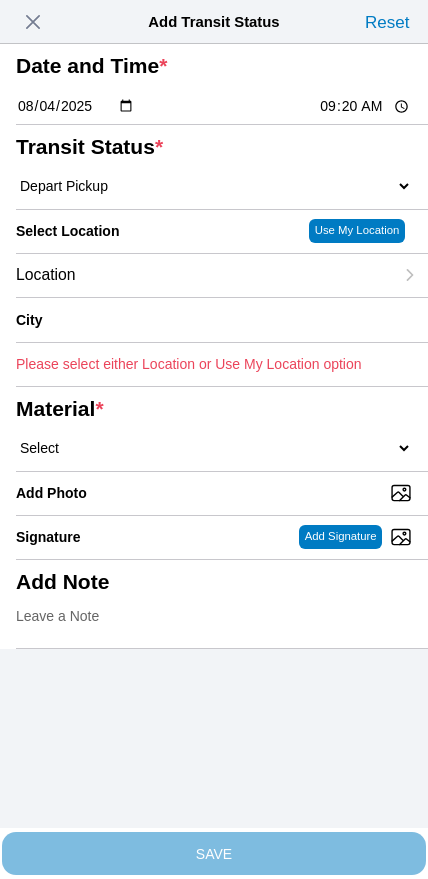 click on "Location" 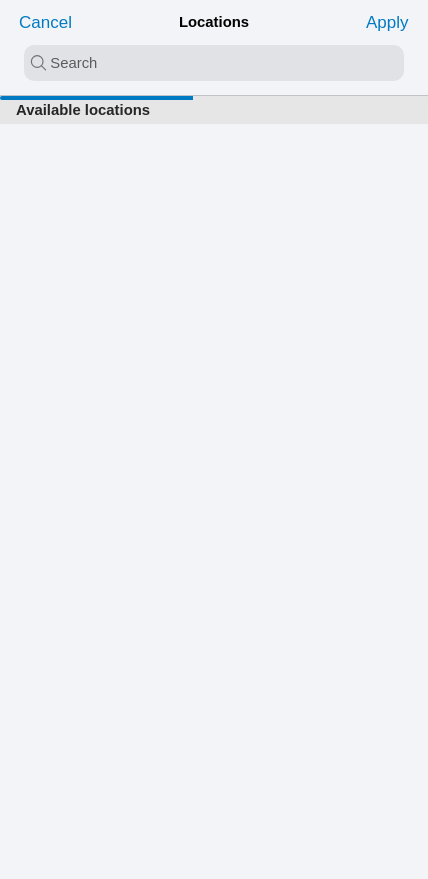 click at bounding box center [214, 63] 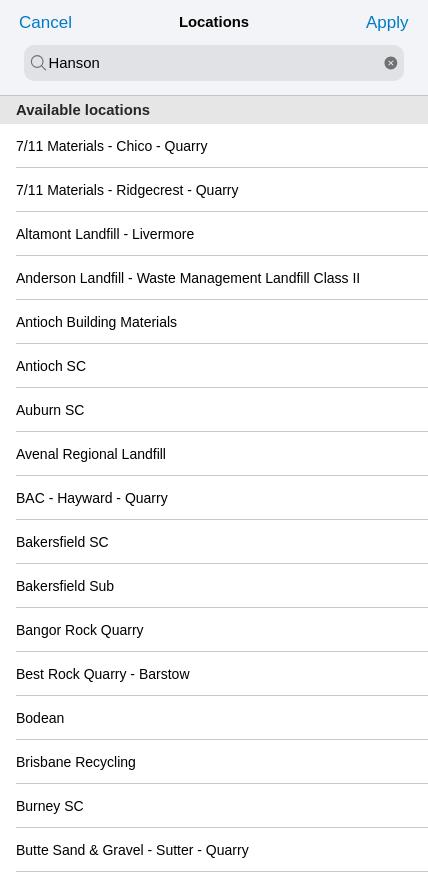 type on "Hanson" 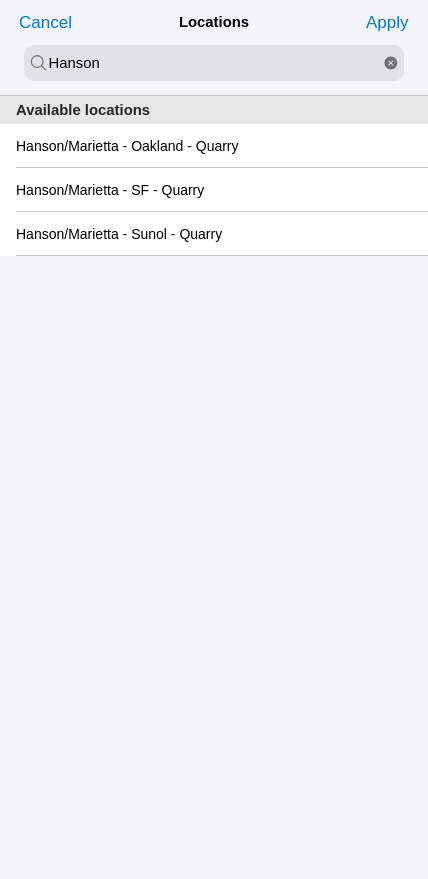 click on "Hanson/Marietta - Oakland - Quarry" 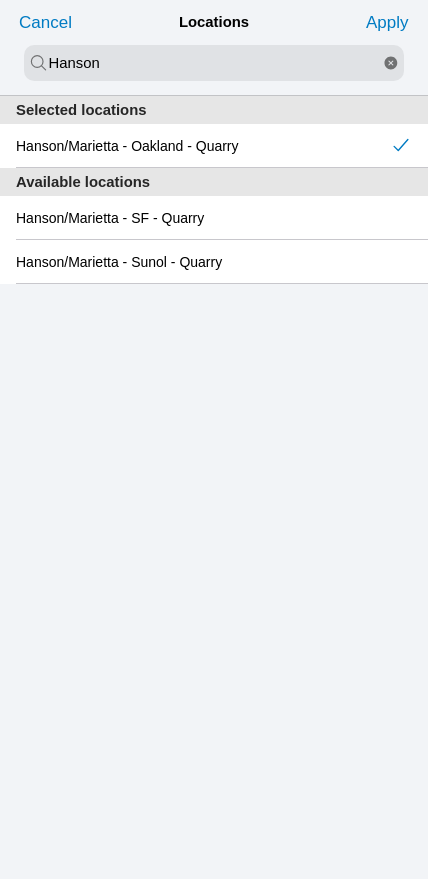click on "Apply" 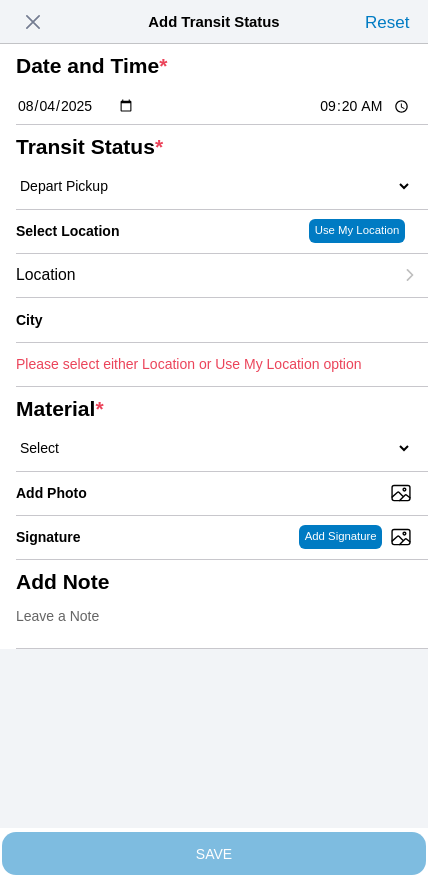 type on "Oakland" 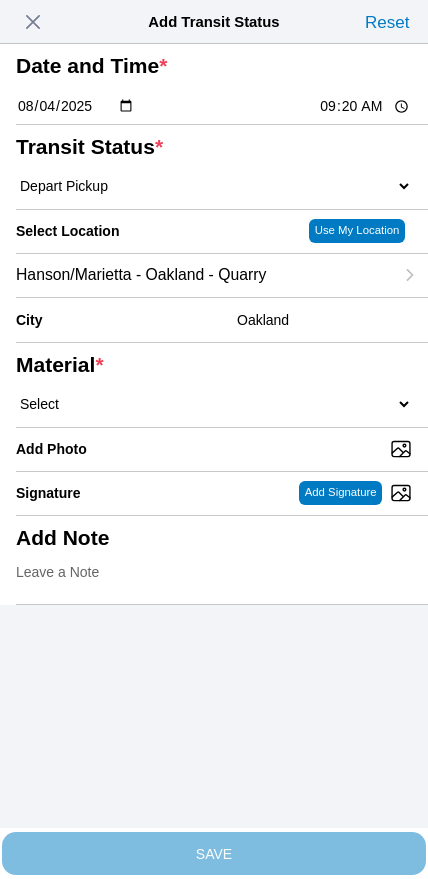 click on "Select  1" x 3" Rock   1" x 4" Rock   2" x 4" Rock   Asphalt Cold Patch   Backfill Spec Lapis Sand (EMS 4123)   Backfill Spec Sand (EMS 4123)   Base Rock (Class 2)   Broken Concrete/Asphalt   C-Ballast   Crushed Base Rock (3/4")   D-Ballast   Drain Rock (1.5")   Drain Rock (3/4")   Dry Spoils   Oversized Concrete/Asphalt   Palletized EZ Street   Premium Asphalt Cold Patch   Recycled Base Rock (Class 2)   Rip Rap   Top Soil" 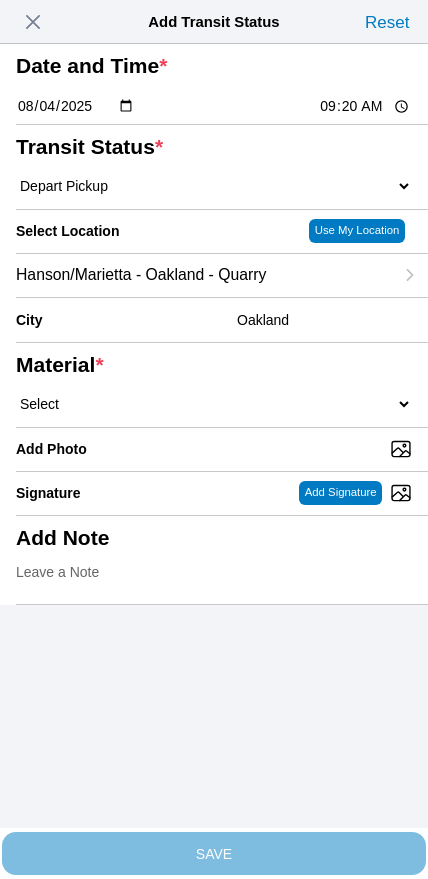 select on "708651" 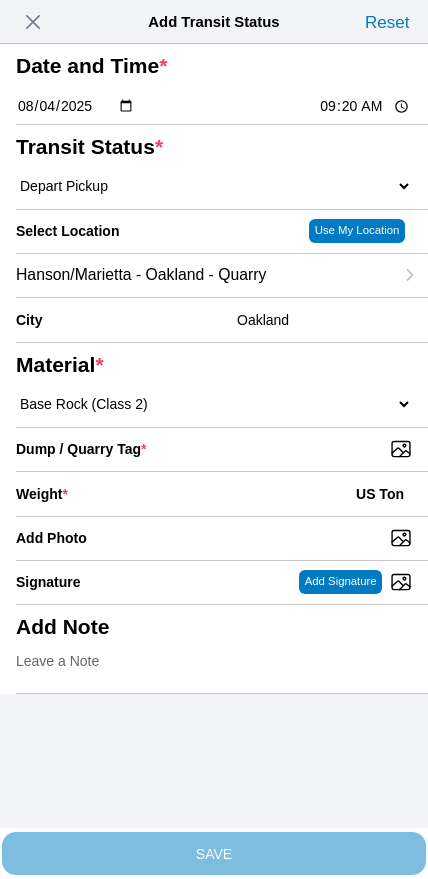 click on "Dump / Quarry Tag  *" at bounding box center [222, 449] 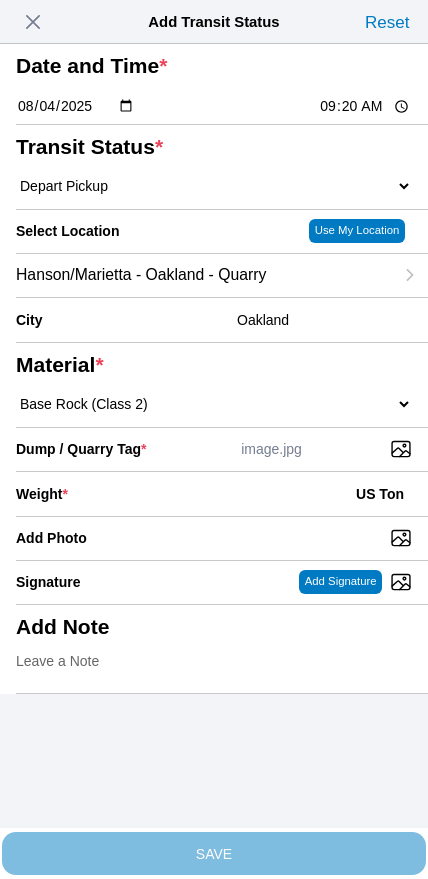 click on "Weight  * US Ton" 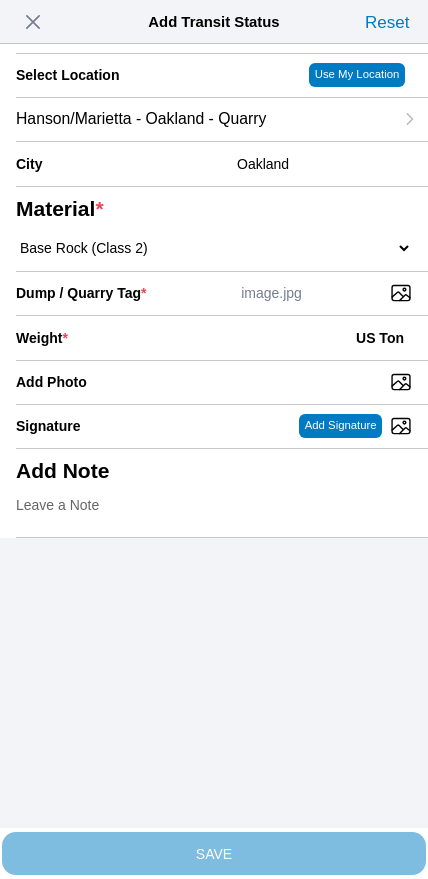 scroll, scrollTop: 180, scrollLeft: 0, axis: vertical 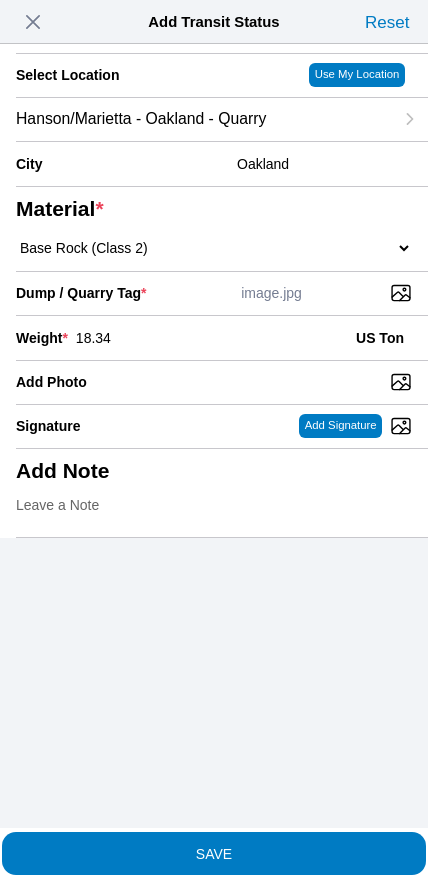 type on "18.34" 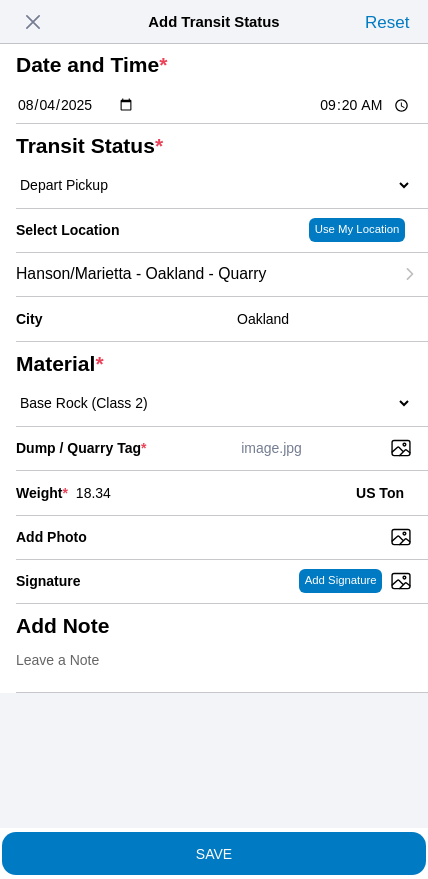 scroll, scrollTop: 151, scrollLeft: 0, axis: vertical 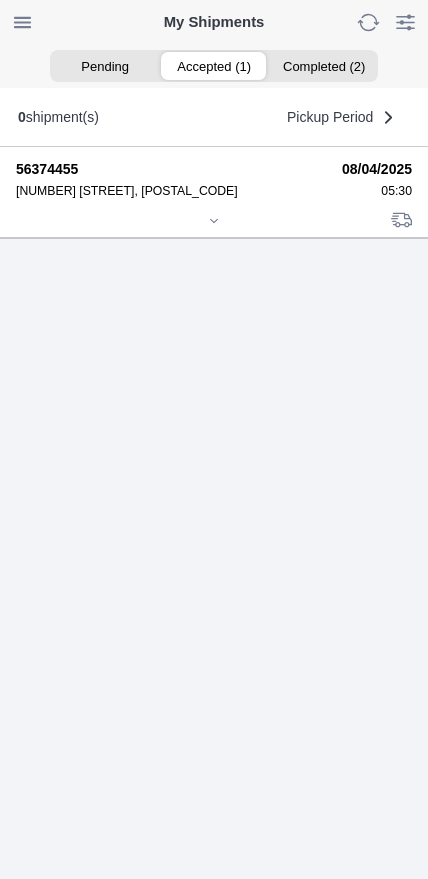 click 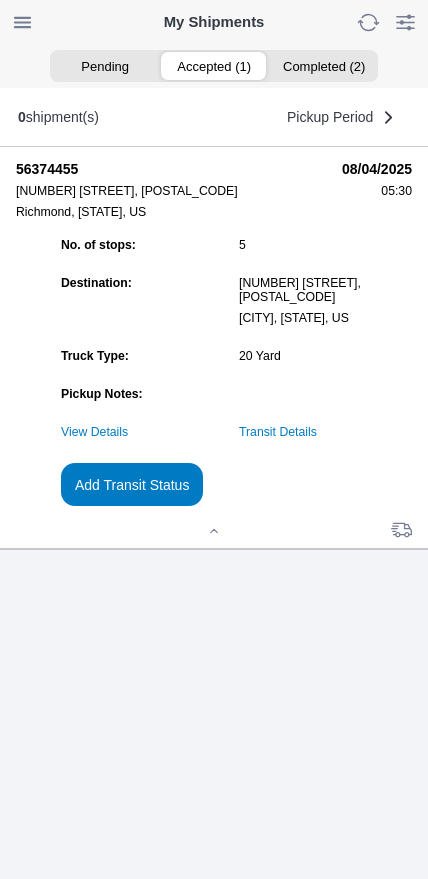 click on "Add Transit Status" 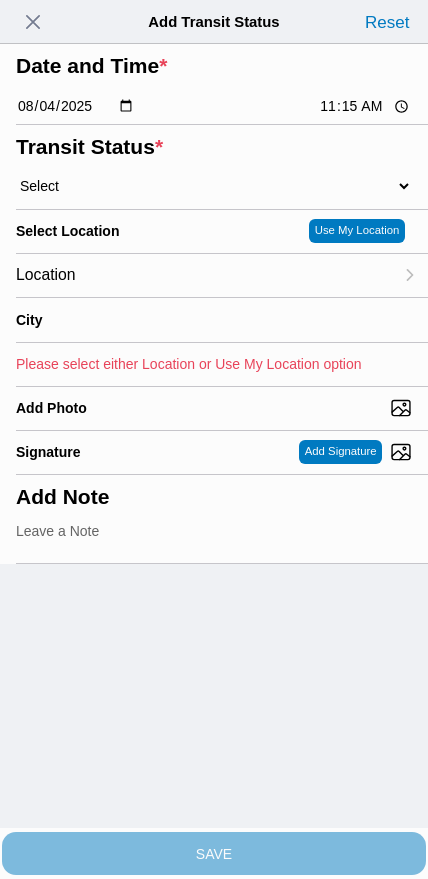 click on "11:15" 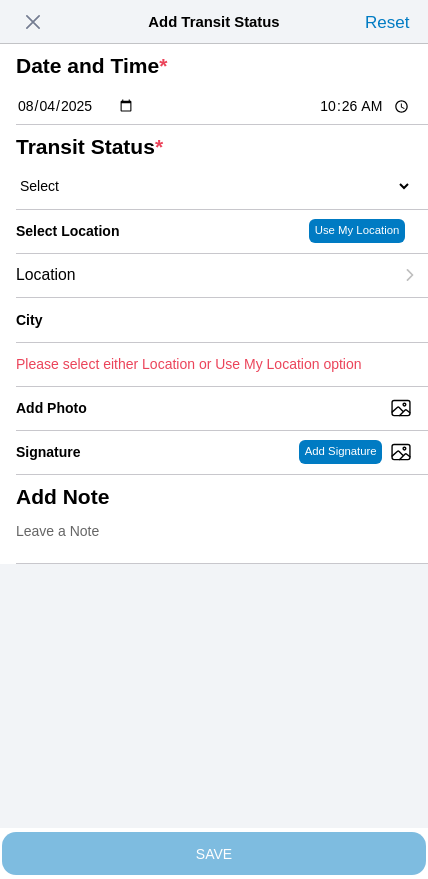 type on "10:30" 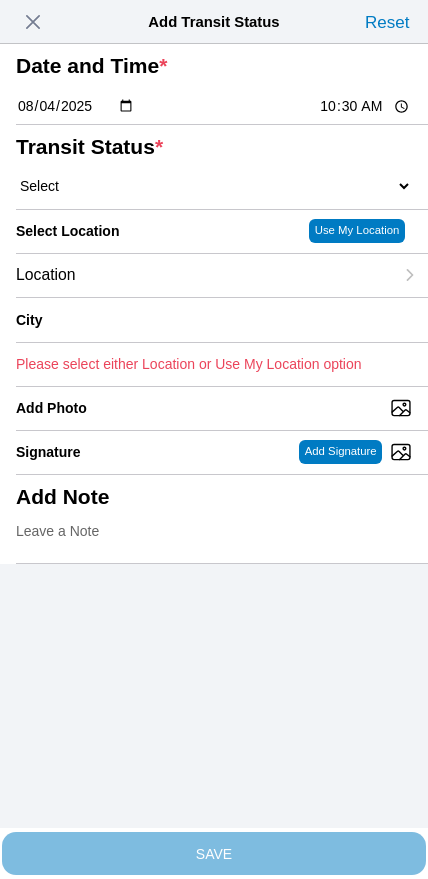 click on "Select  Arrive at Drop Off   Arrive at Pickup   Break Start   Break Stop   Depart Drop Off   Depart Pickup   Shift Complete" 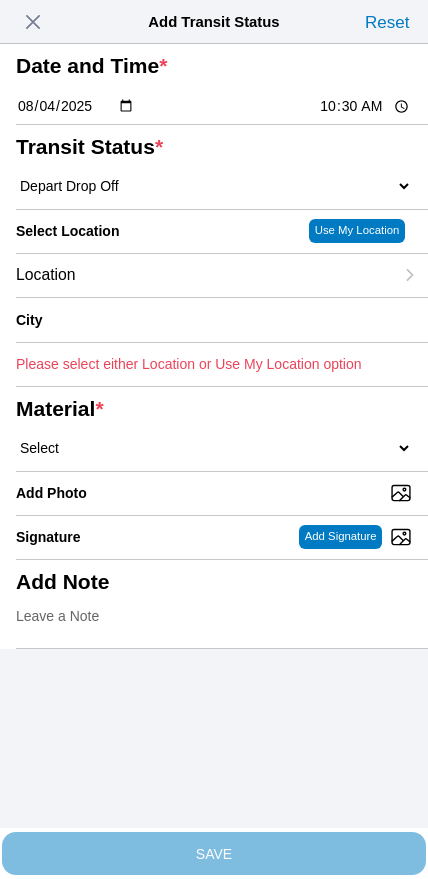 click on "Location" 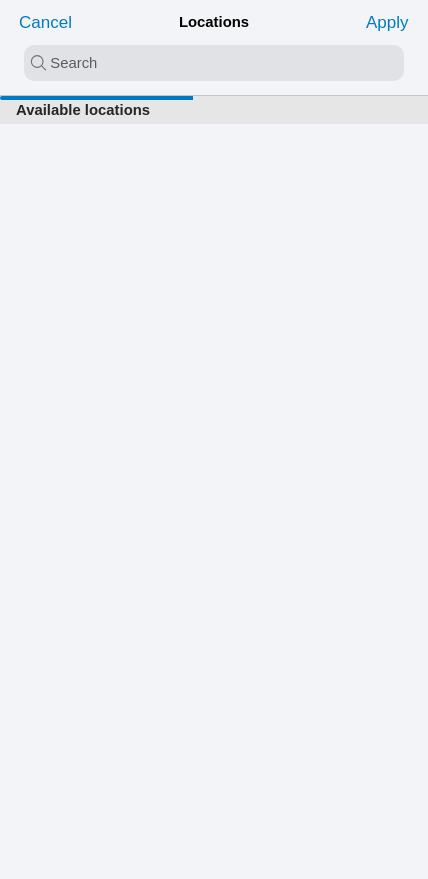 click at bounding box center [214, 63] 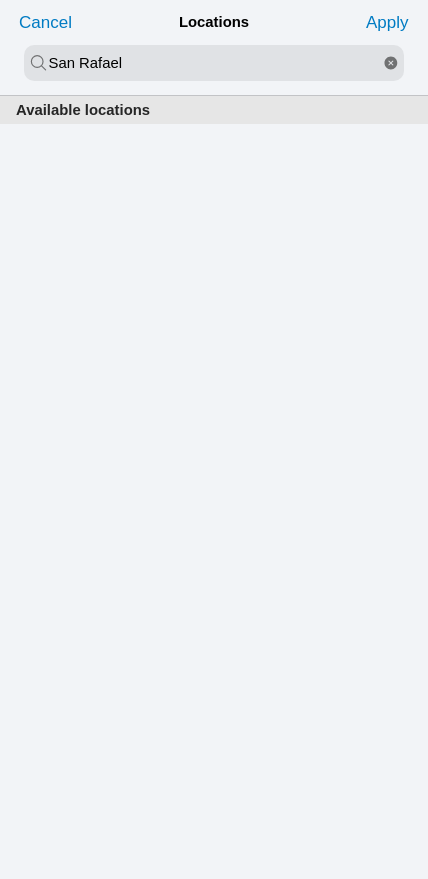 type on "San Rafael" 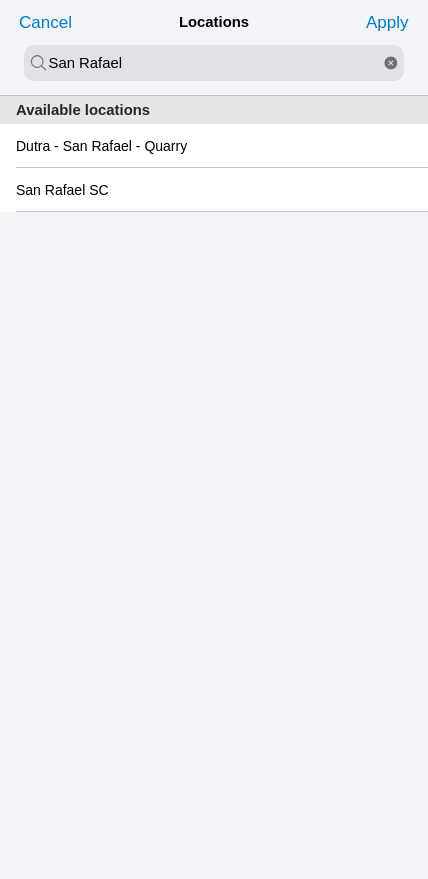 click on "San Rafael SC" 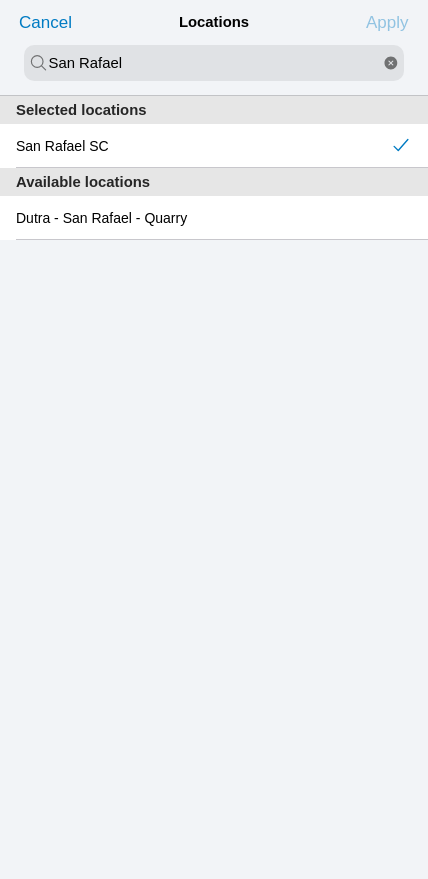 click on "Apply" 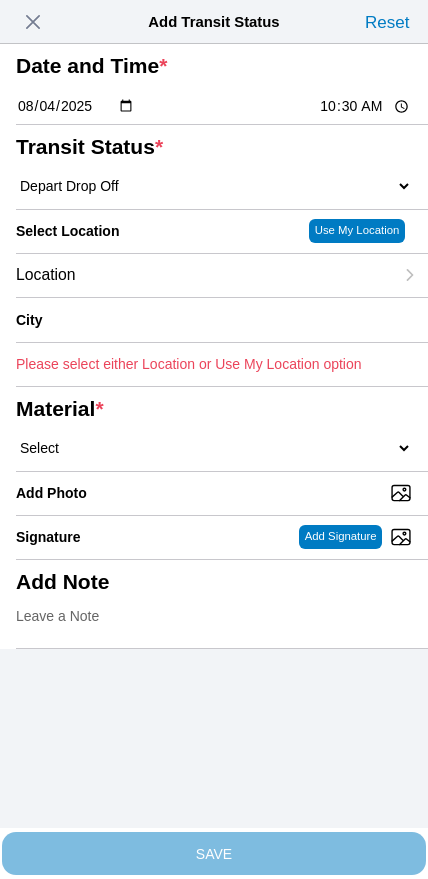 type on "San Rafael" 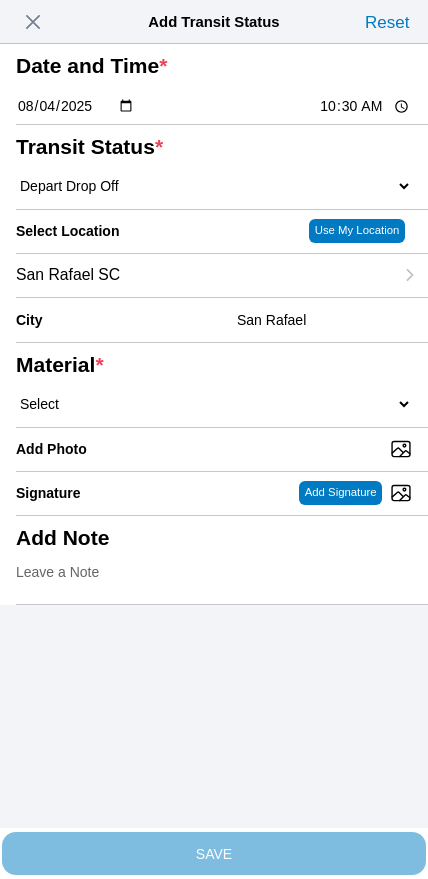 click on "Select  1" x 3" Rock   1" x 4" Rock   2" x 4" Rock   Asphalt Cold Patch   Backfill Spec Lapis Sand (EMS 4123)   Backfill Spec Sand (EMS 4123)   Base Rock (Class 2)   Broken Concrete/Asphalt   C-Ballast   Crushed Base Rock (3/4")   D-Ballast   Drain Rock (1.5")   Drain Rock (3/4")   Dry Spoils   Oversized Concrete/Asphalt   Palletized EZ Street   Premium Asphalt Cold Patch   Recycled Base Rock (Class 2)   Rip Rap   Top Soil" 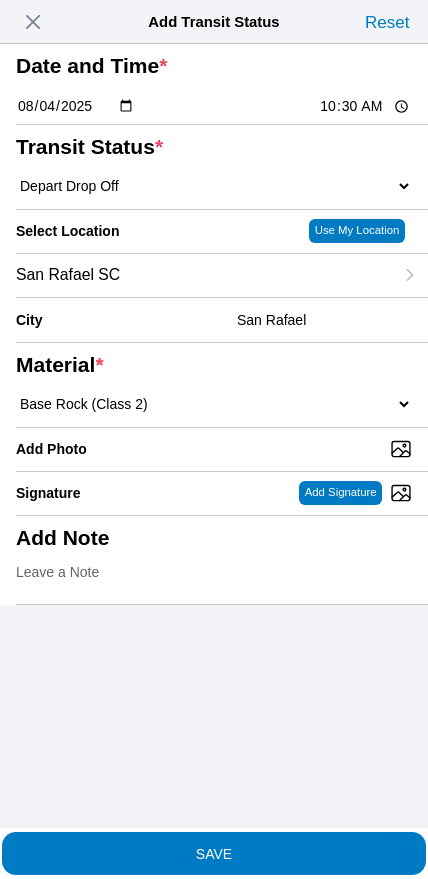 click on "Add Photo" at bounding box center (222, 449) 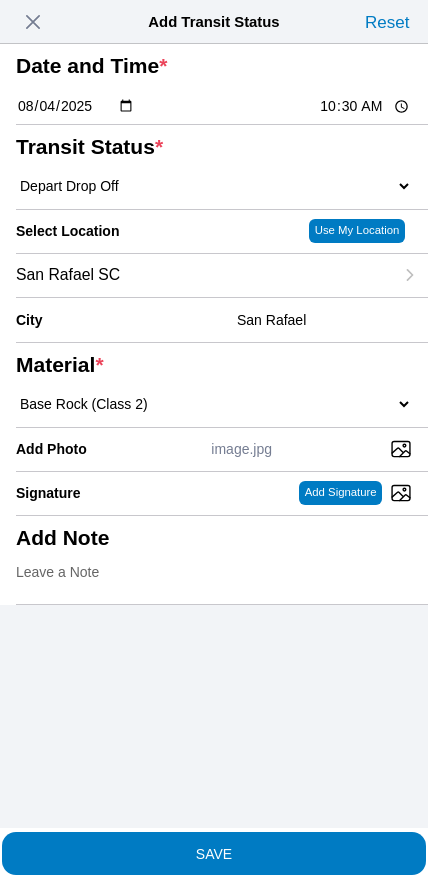 scroll, scrollTop: 0, scrollLeft: 0, axis: both 